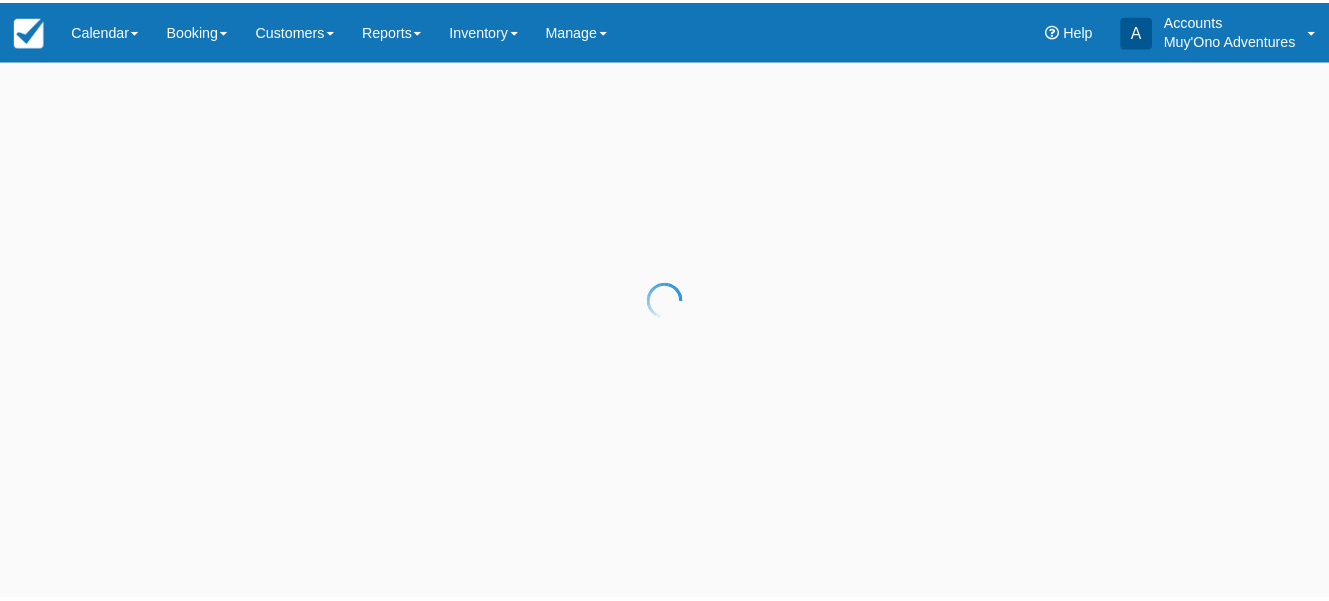 scroll, scrollTop: 0, scrollLeft: 0, axis: both 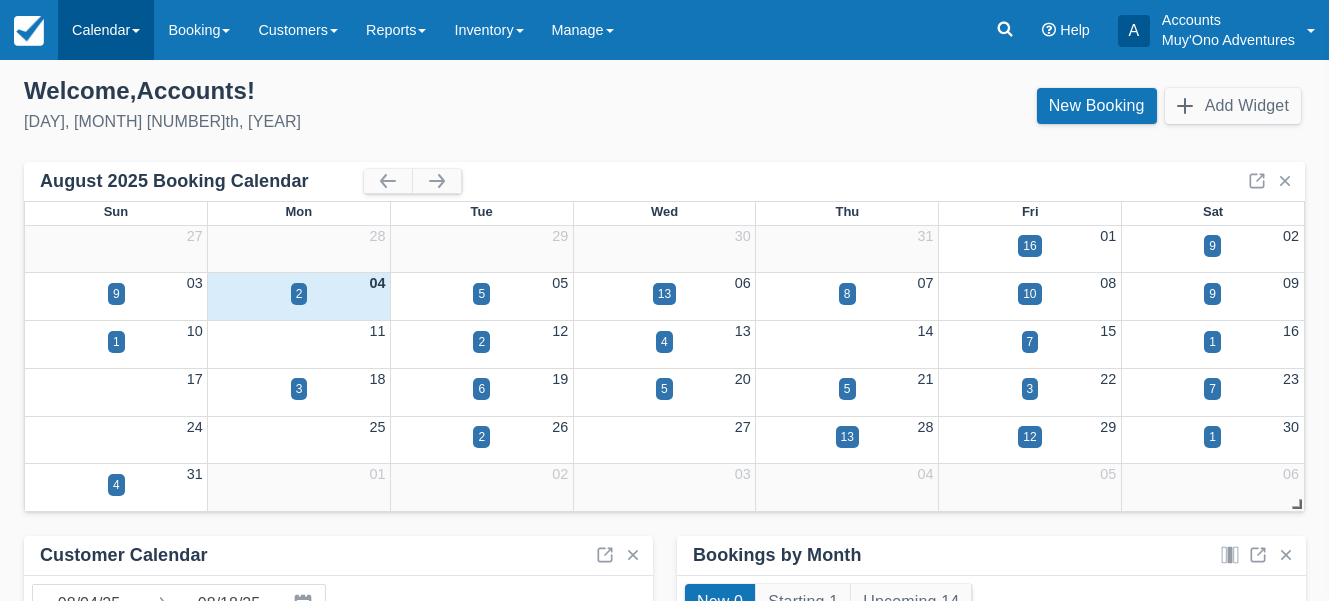 click at bounding box center (136, 31) 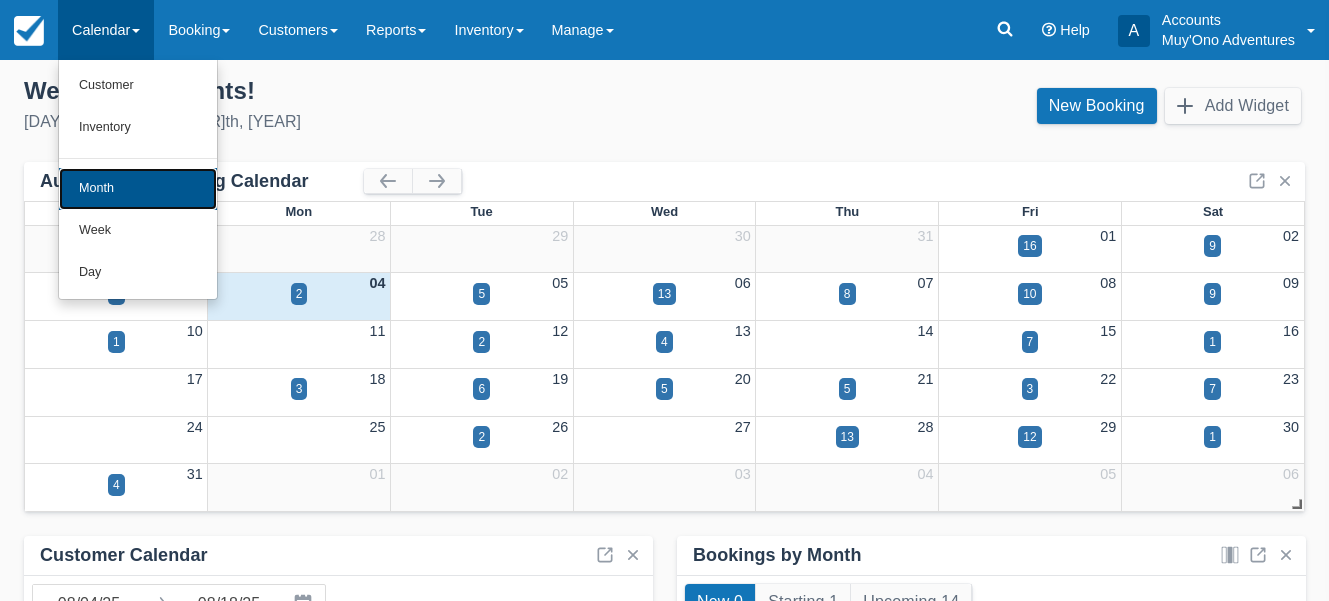 click on "Month" at bounding box center (138, 189) 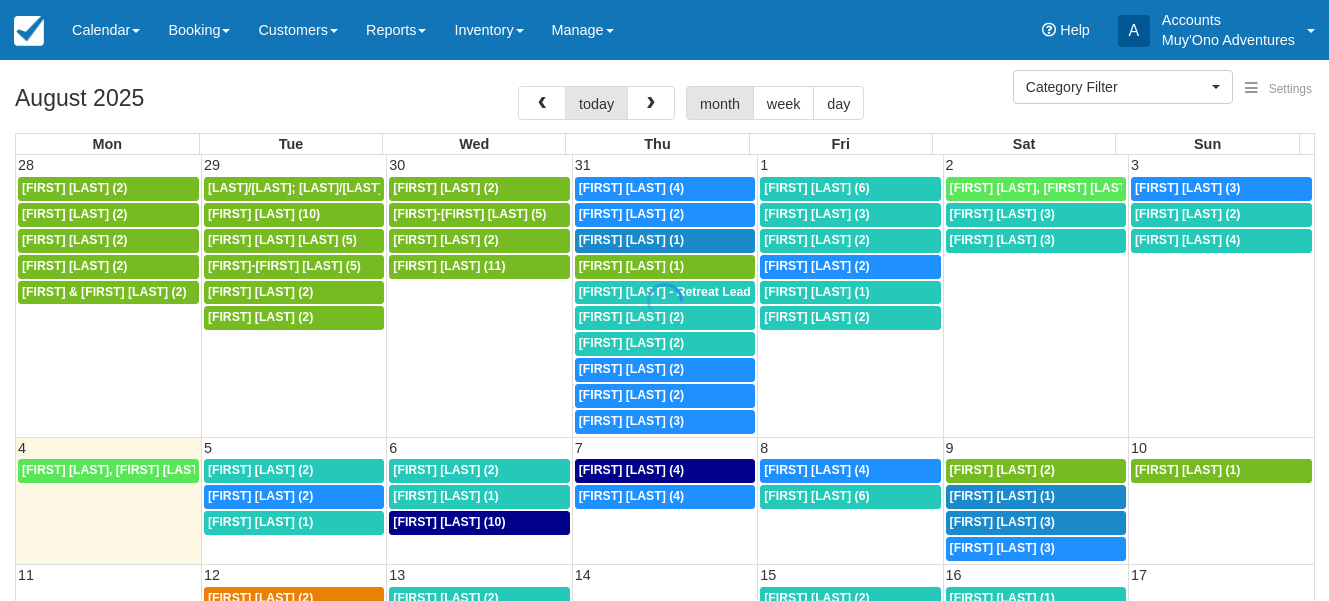 select 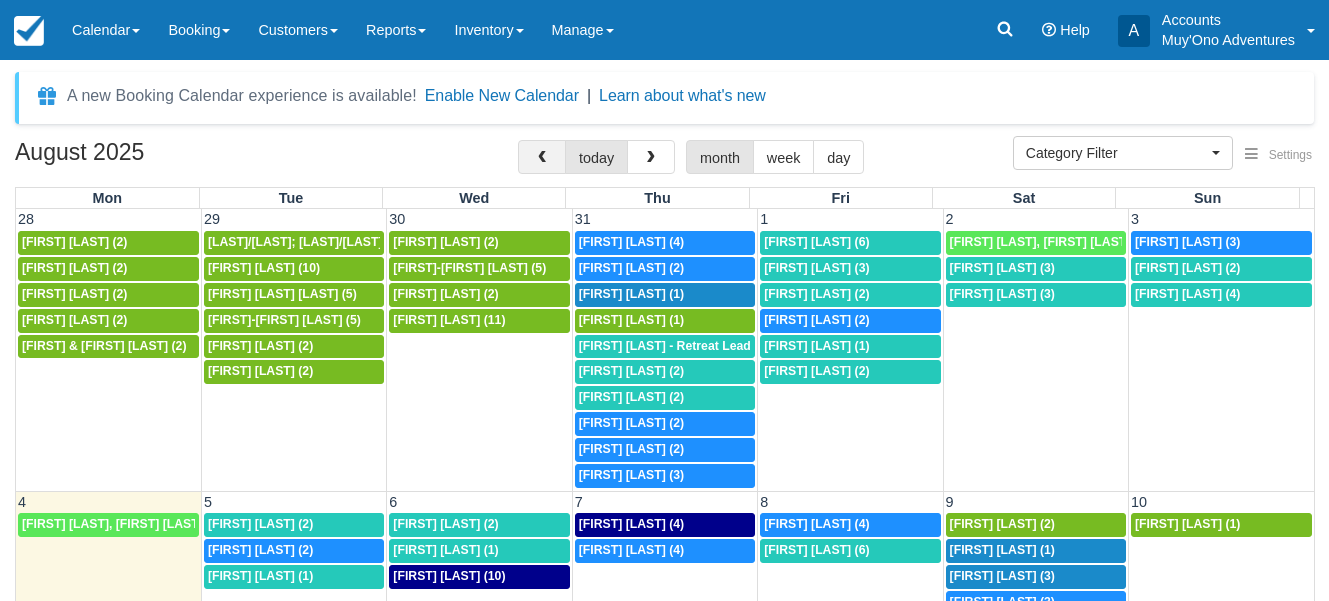 click at bounding box center [542, 157] 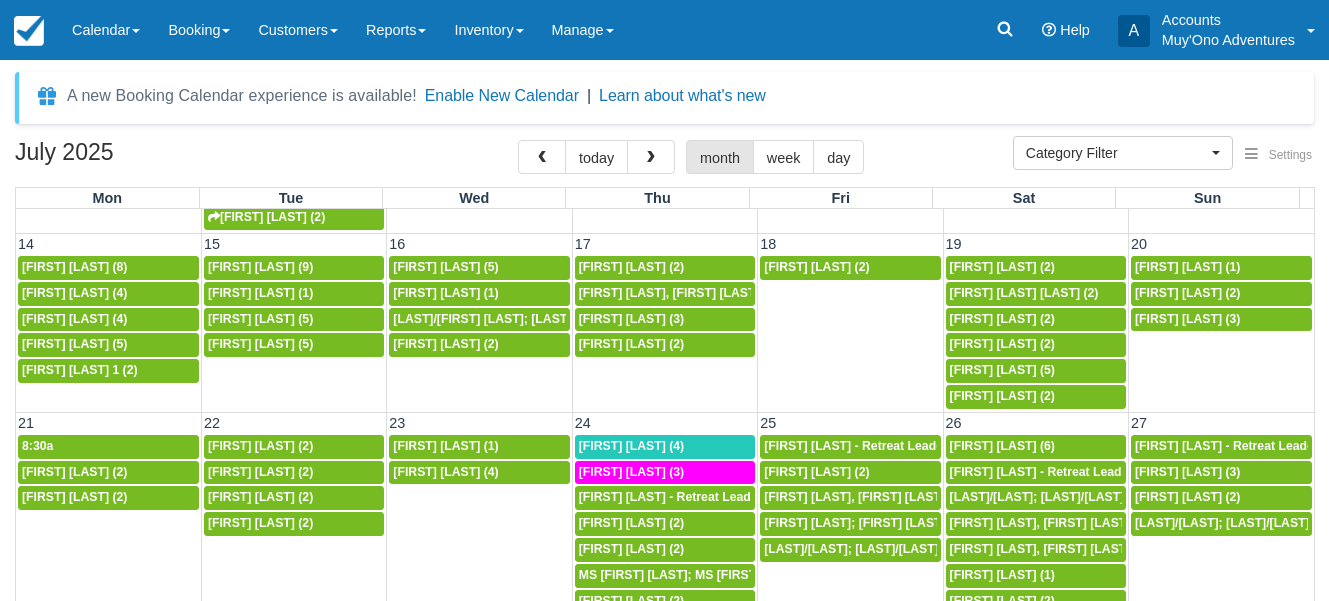 scroll, scrollTop: 600, scrollLeft: 0, axis: vertical 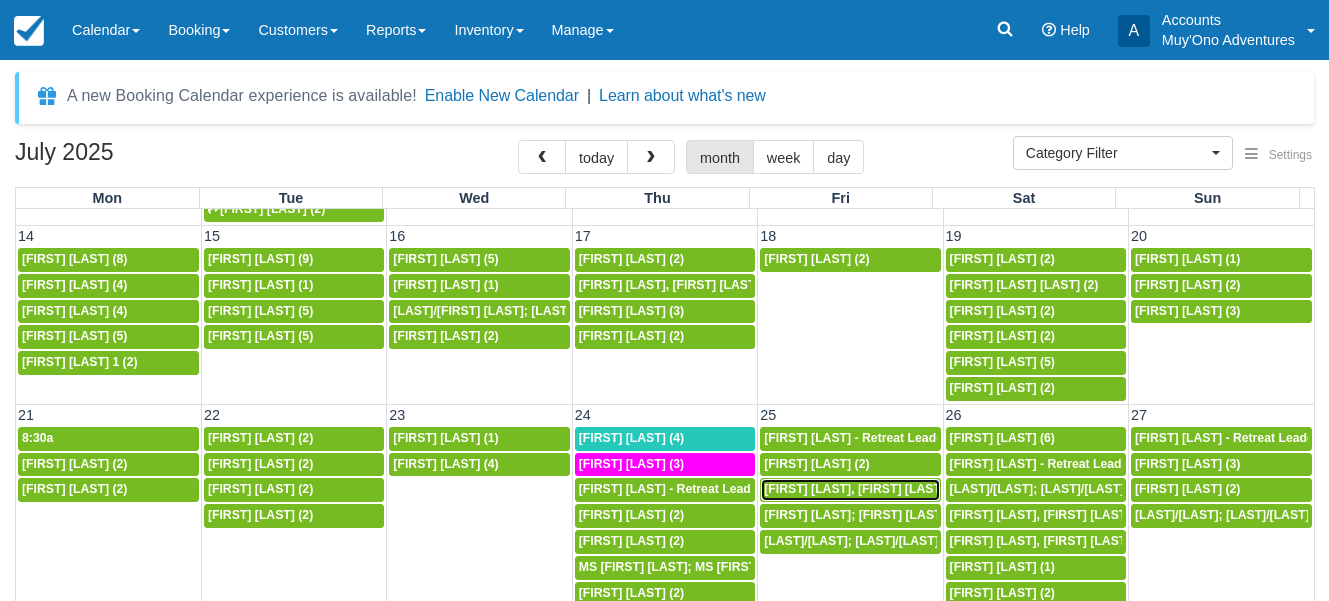 click on "Krisjaii Sizer, Jamiah Pilgrim (2)" at bounding box center (863, 489) 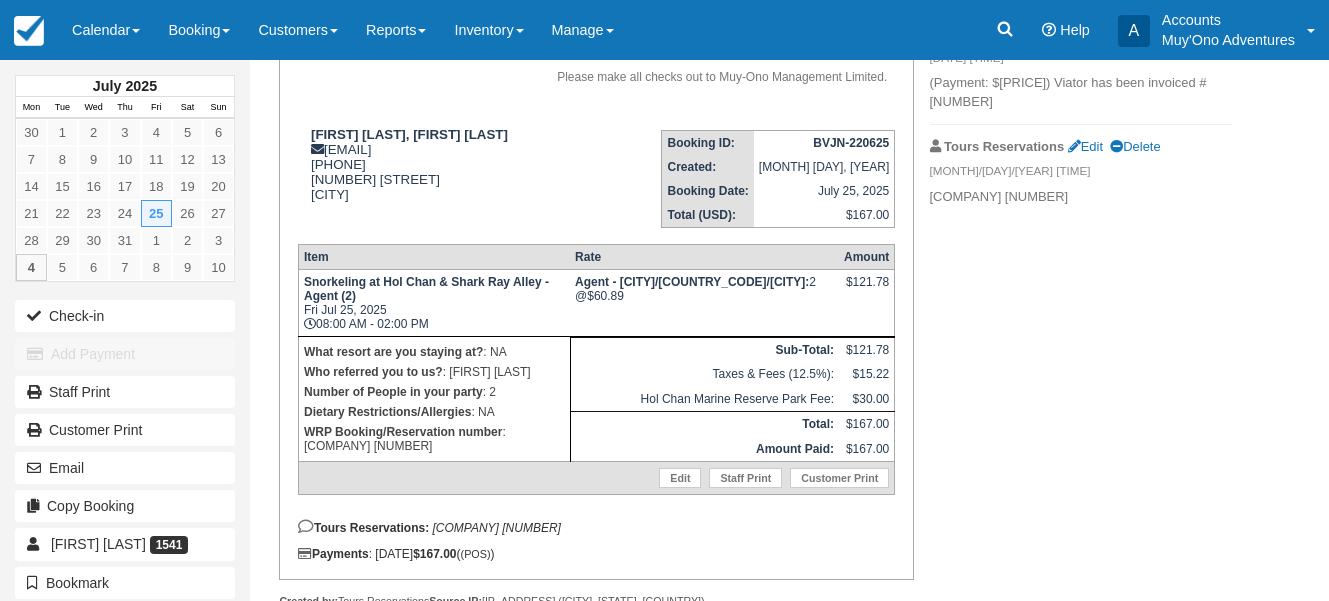 scroll, scrollTop: 276, scrollLeft: 0, axis: vertical 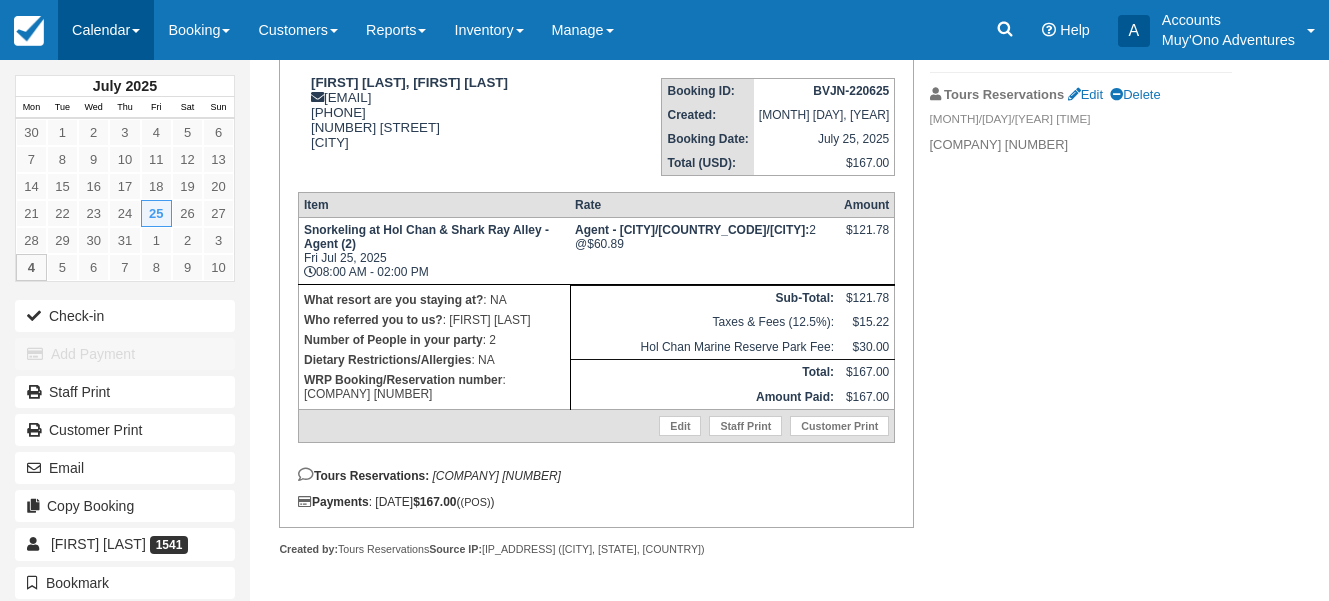 click on "Calendar" at bounding box center (106, 30) 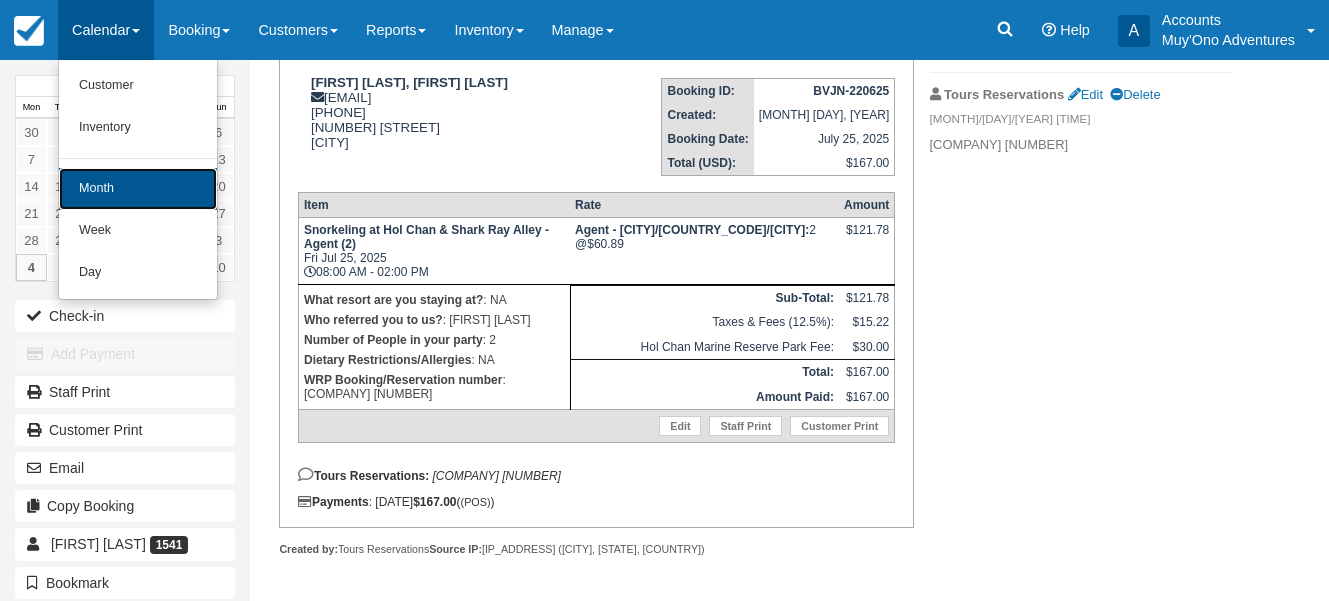 click on "Month" at bounding box center (138, 189) 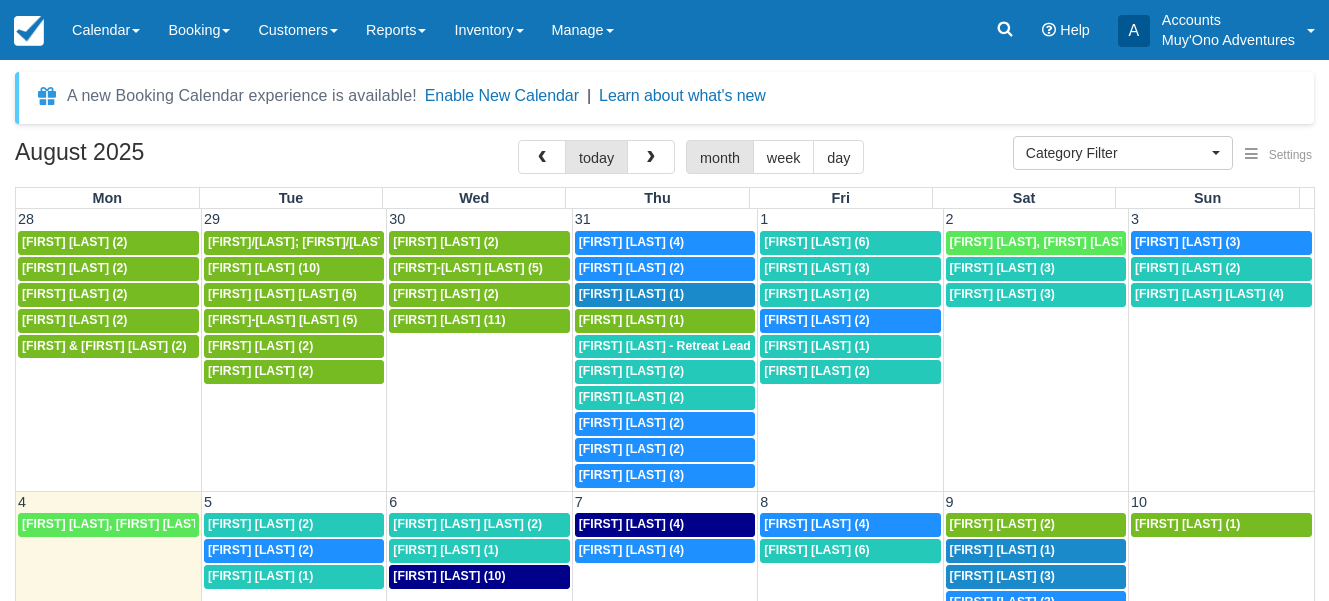 select 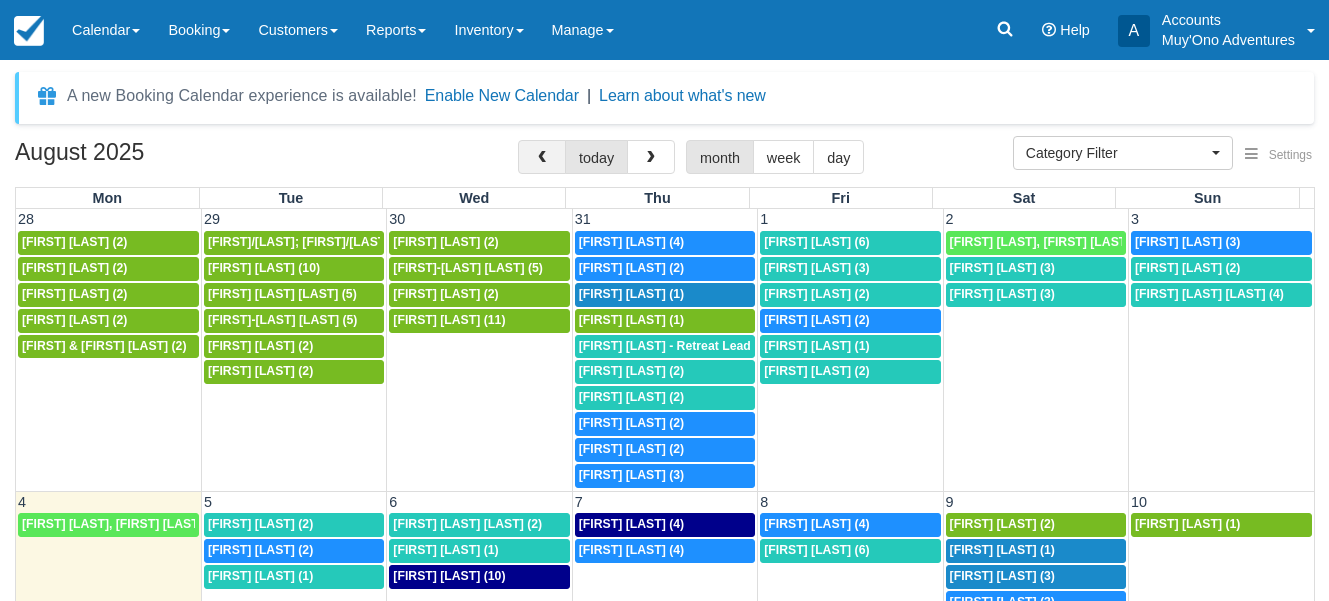 click at bounding box center (542, 158) 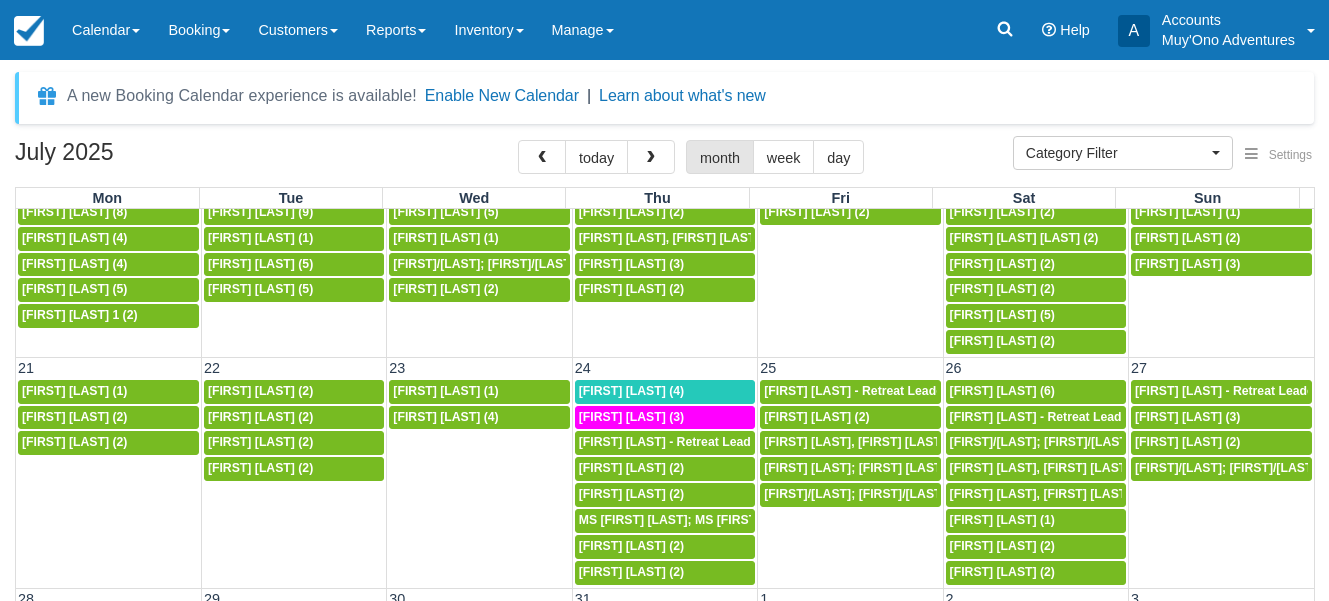 scroll, scrollTop: 700, scrollLeft: 0, axis: vertical 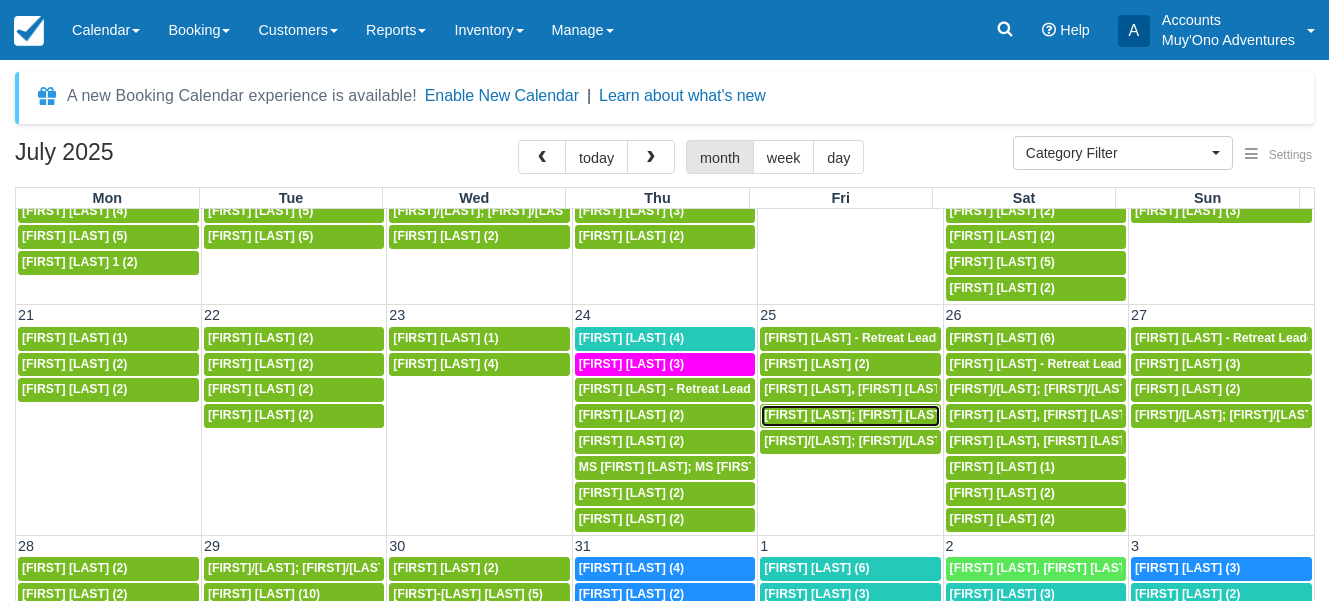 click on "Niccole Carr; LaVell White (2)" at bounding box center [864, 415] 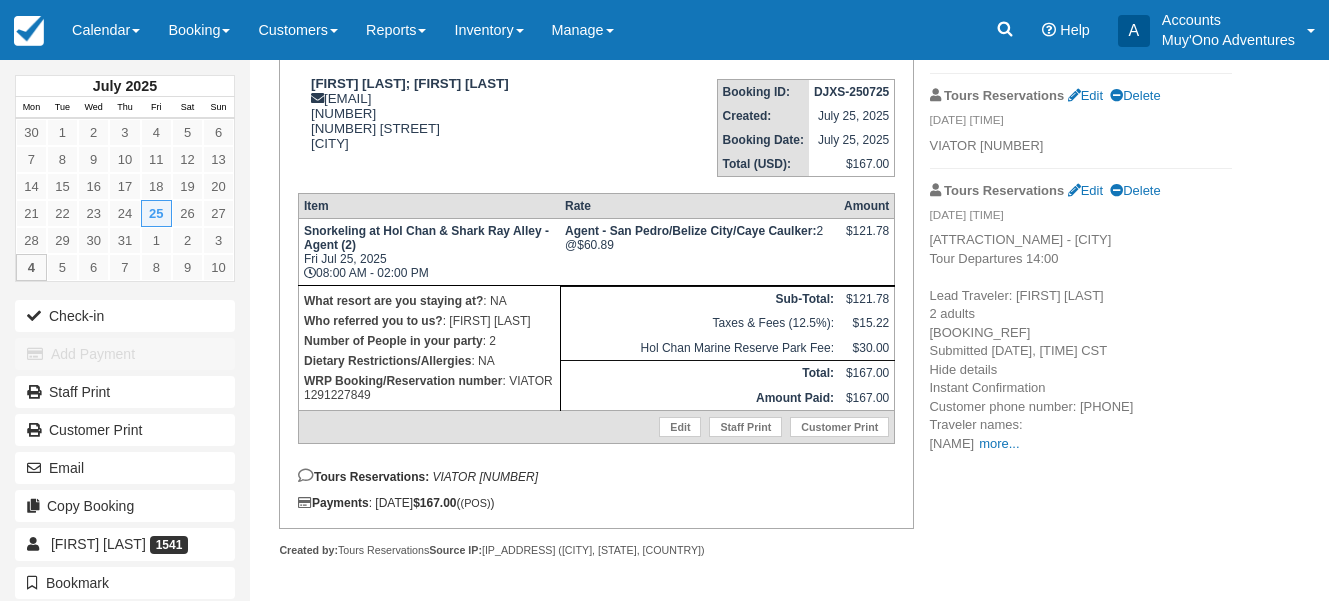 scroll, scrollTop: 276, scrollLeft: 0, axis: vertical 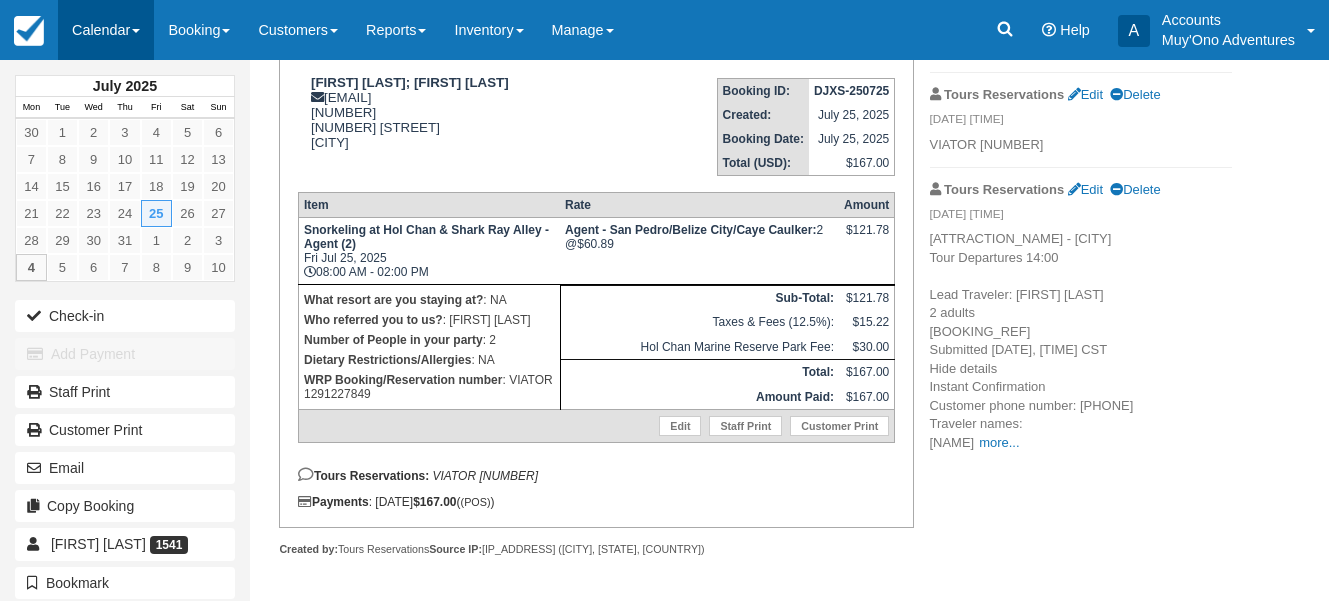 click at bounding box center [136, 31] 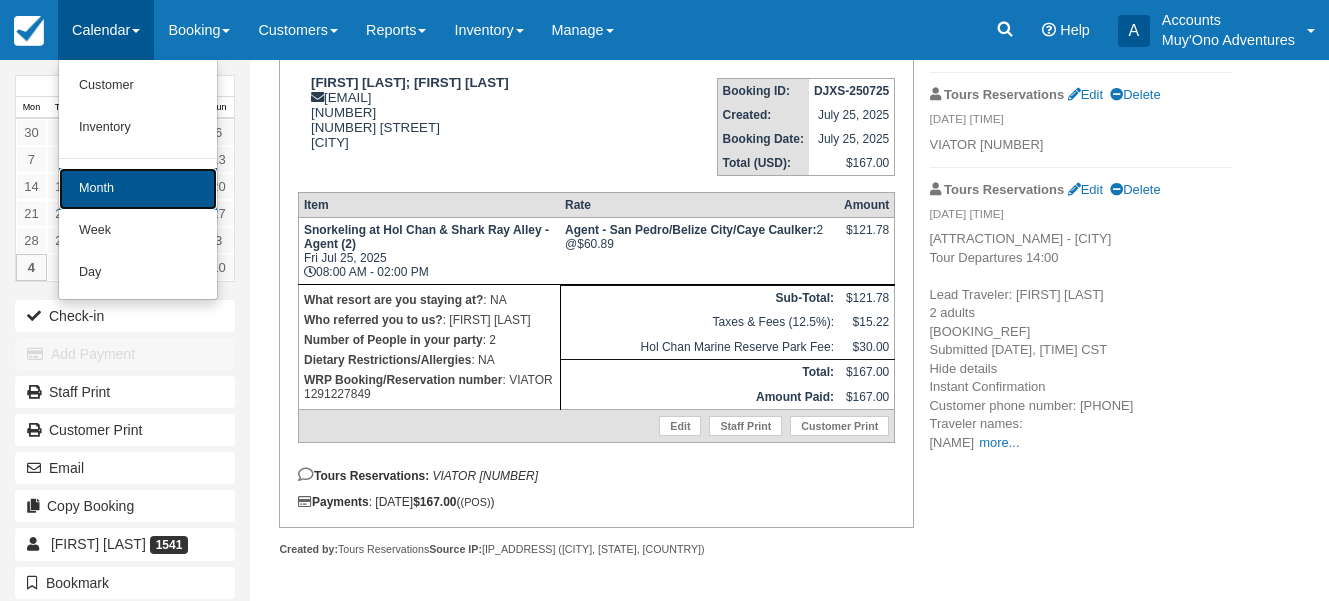 click on "Month" at bounding box center [138, 189] 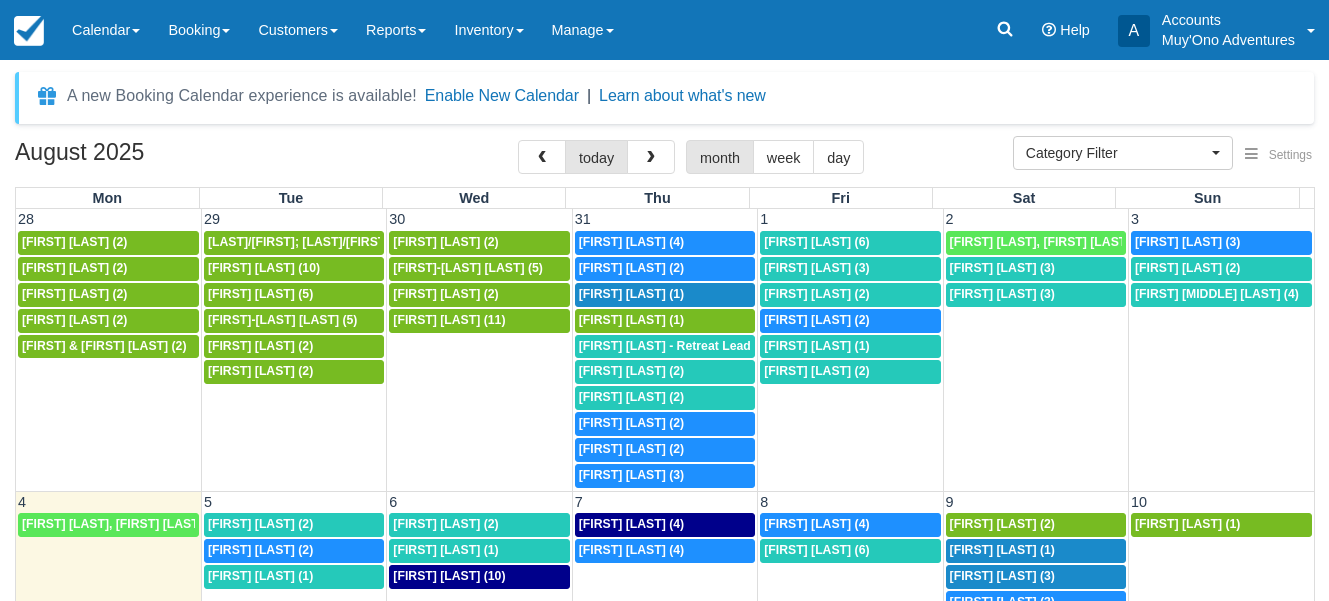 select 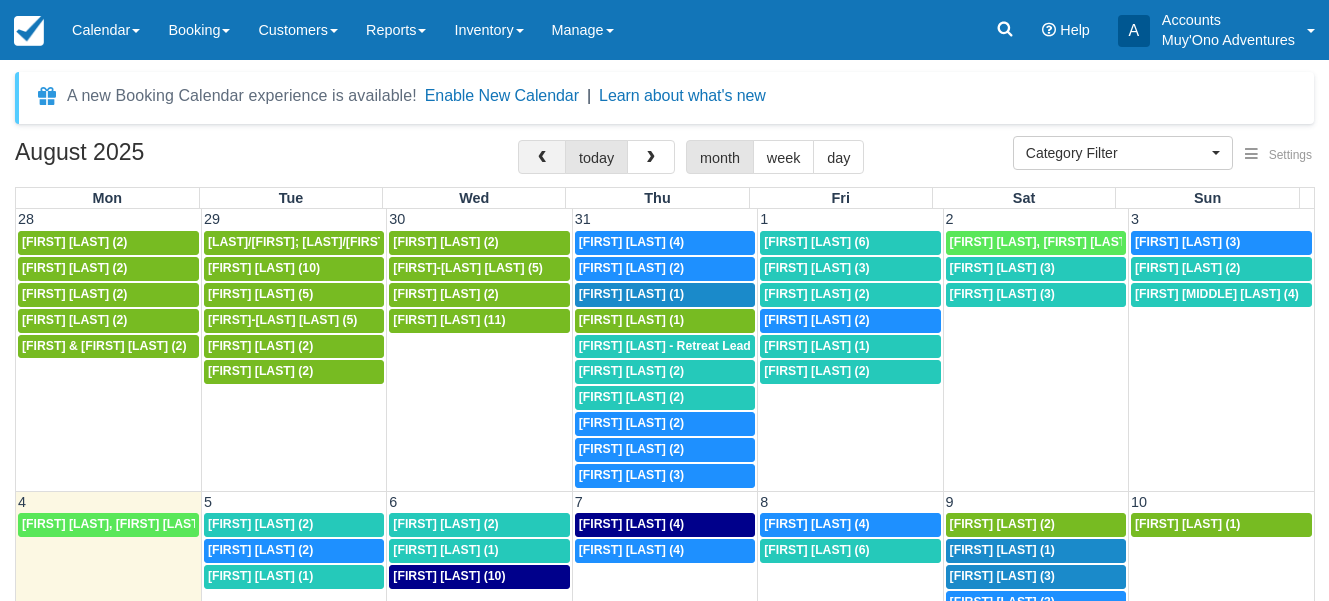 click at bounding box center [542, 157] 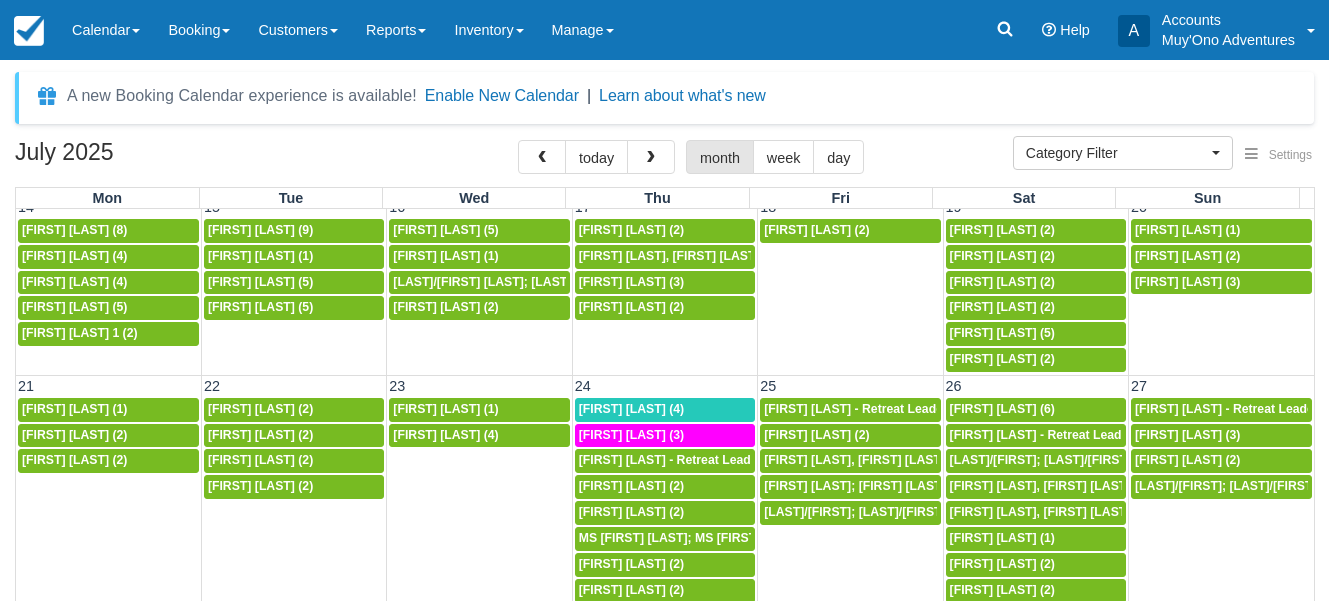 scroll, scrollTop: 700, scrollLeft: 0, axis: vertical 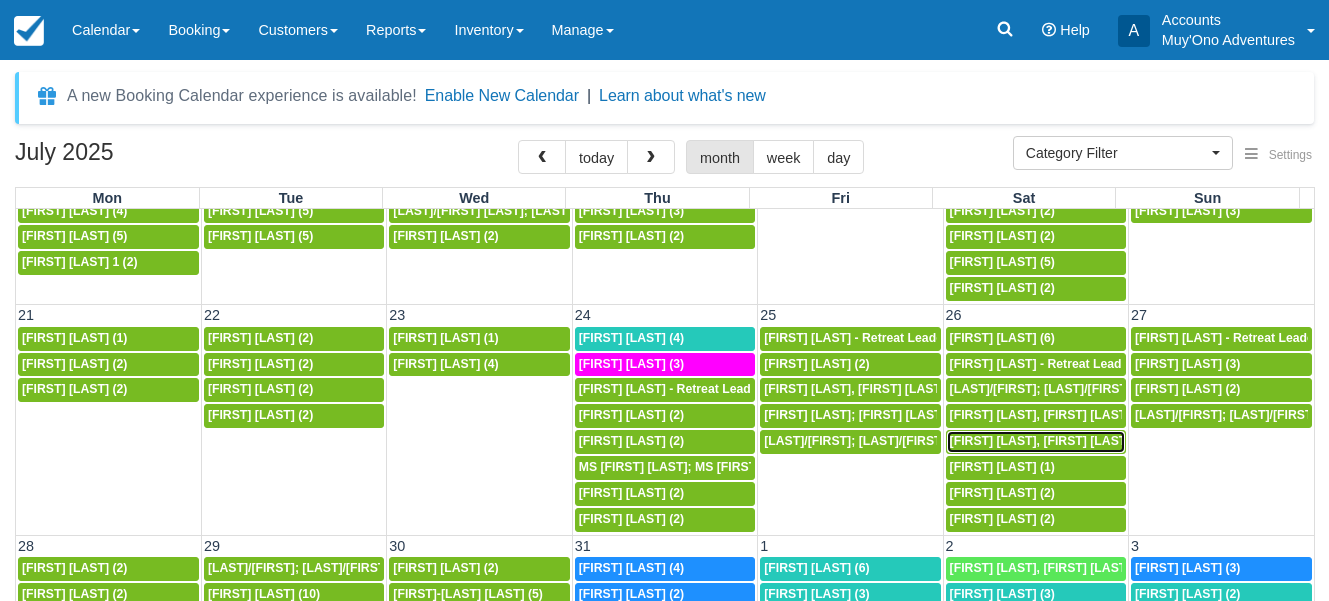 click on "Mandy Strider, Brian Strider, Erin Strider, Rylee Strider (4)" at bounding box center (1143, 441) 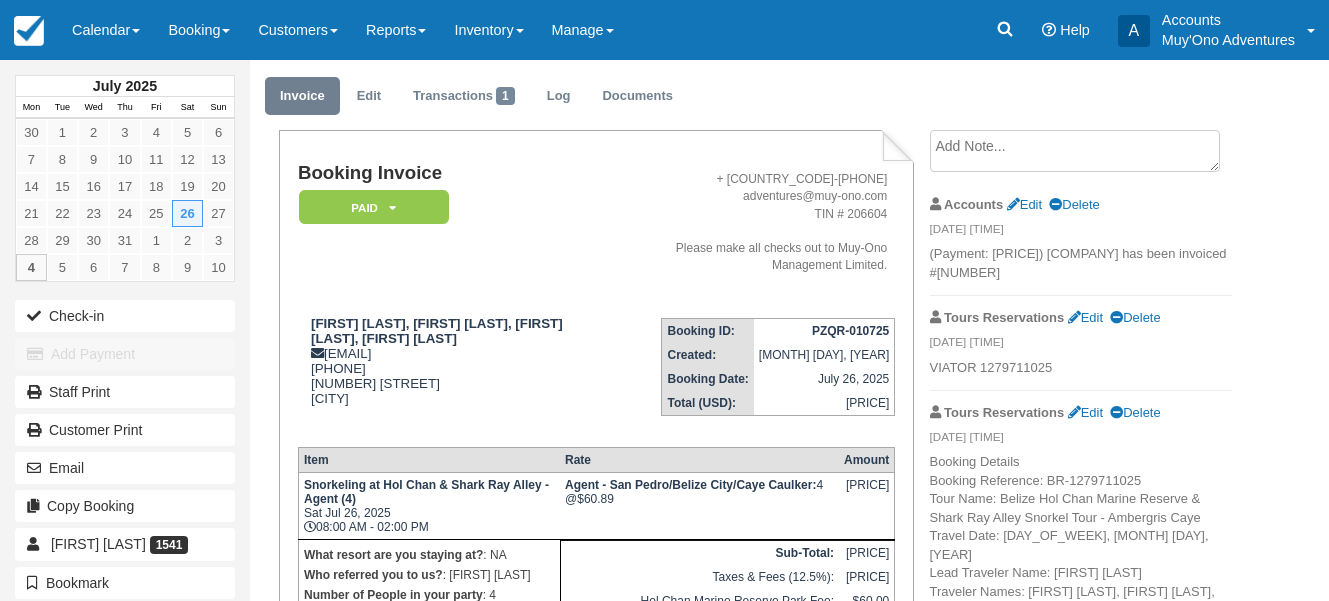 scroll, scrollTop: 100, scrollLeft: 0, axis: vertical 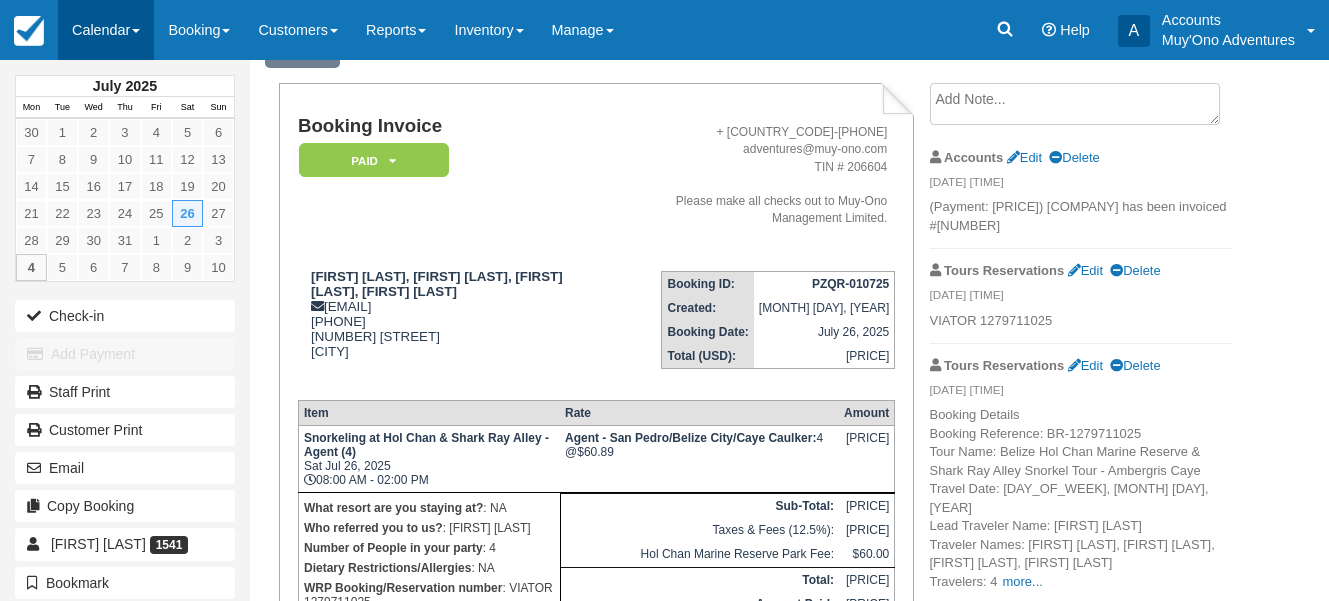 click on "Calendar" at bounding box center [106, 30] 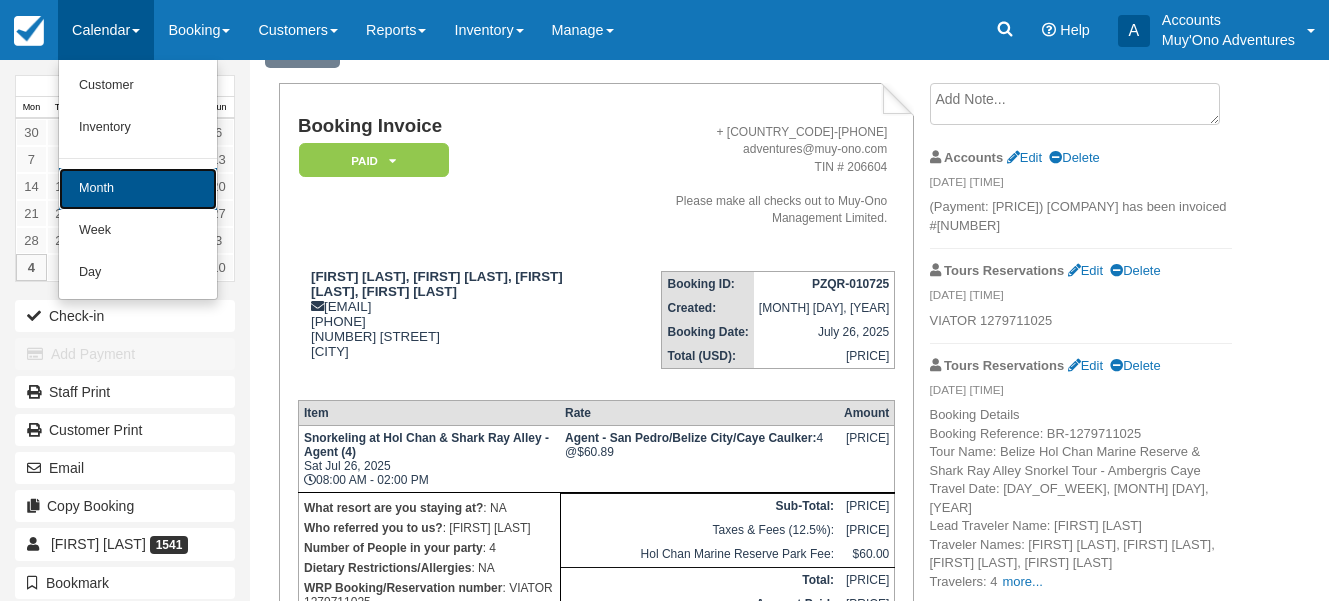click on "Month" at bounding box center (138, 189) 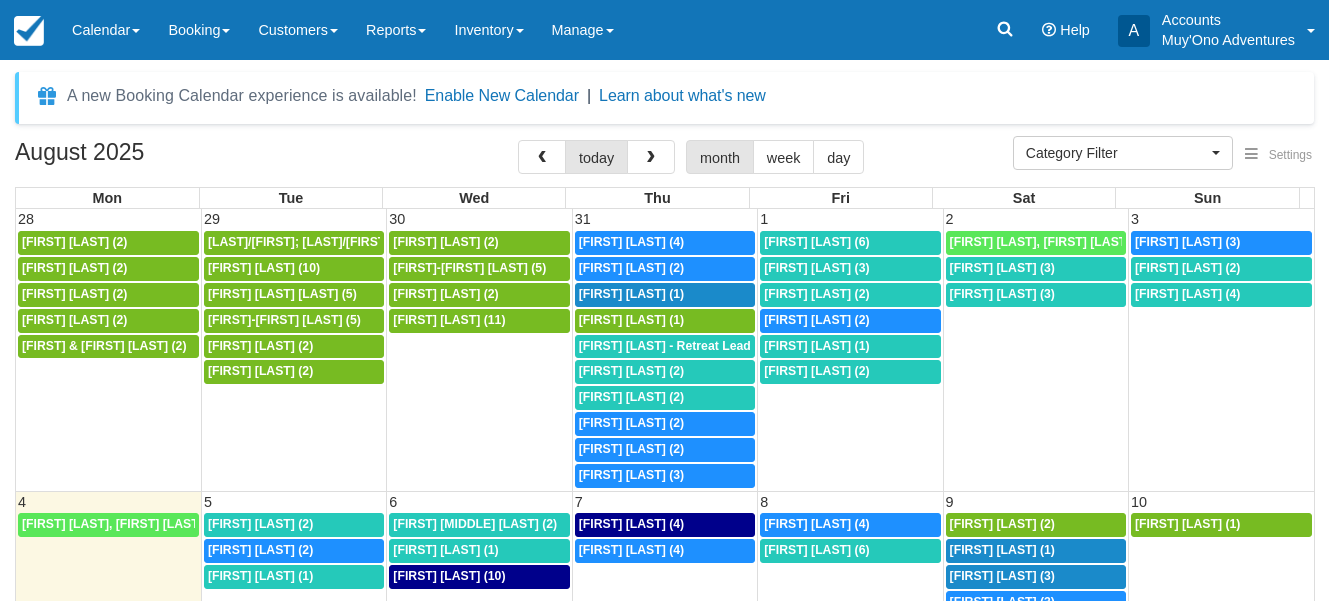 select 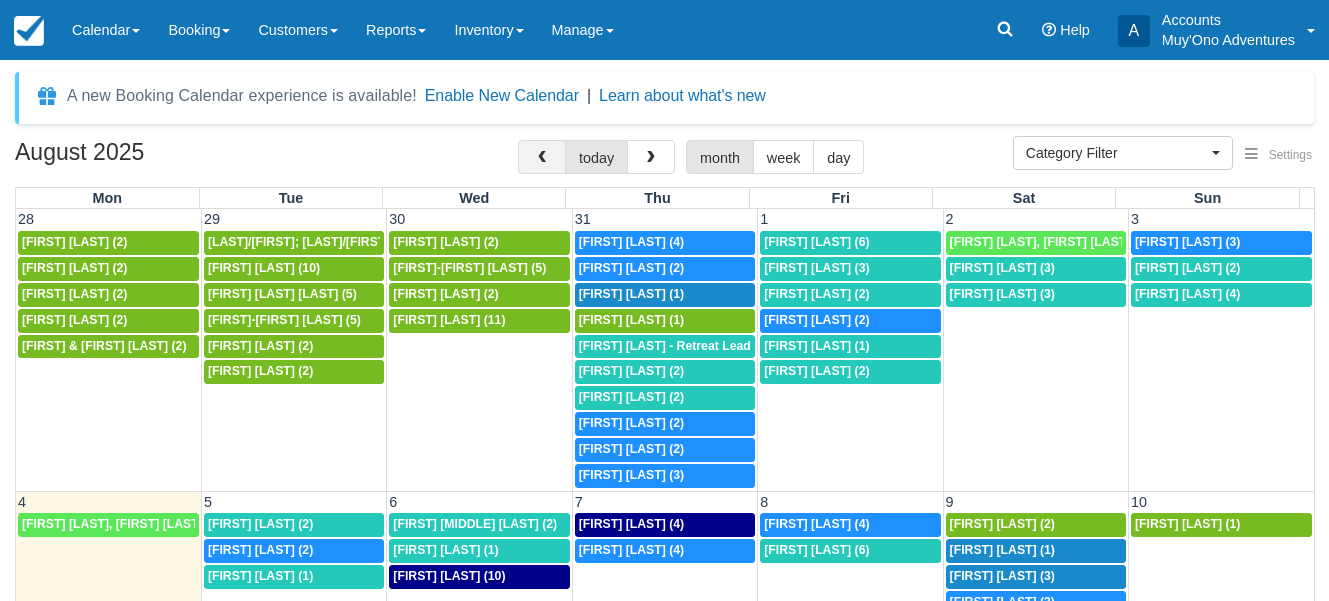 click at bounding box center (542, 158) 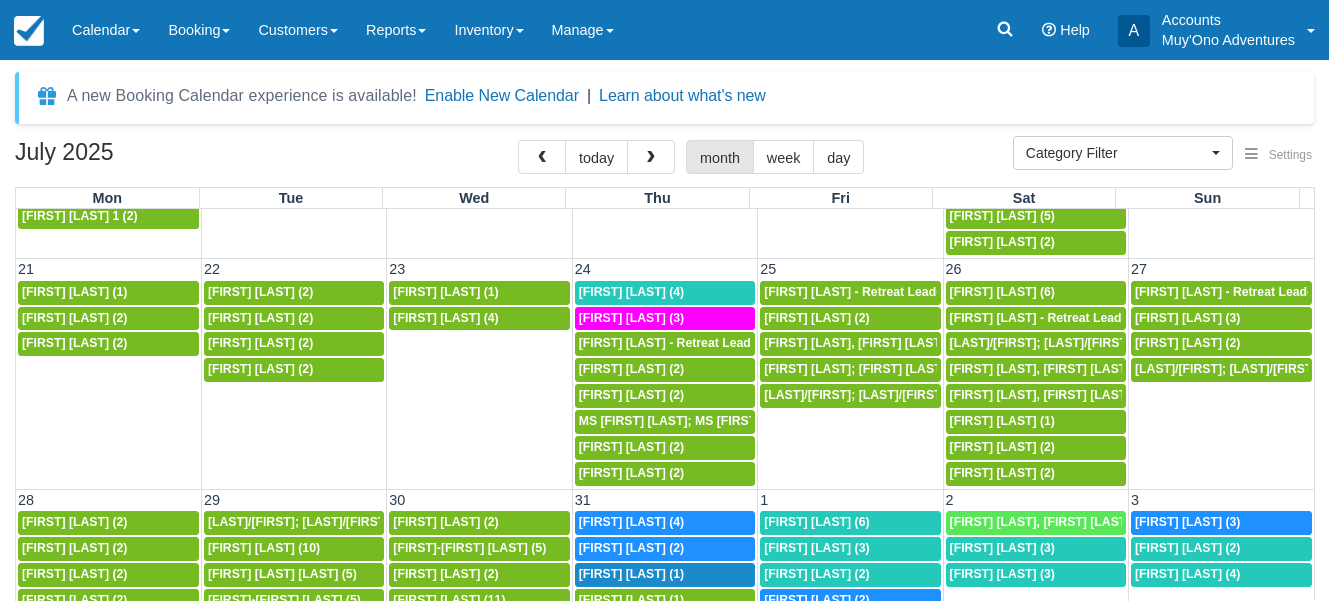 scroll, scrollTop: 748, scrollLeft: 0, axis: vertical 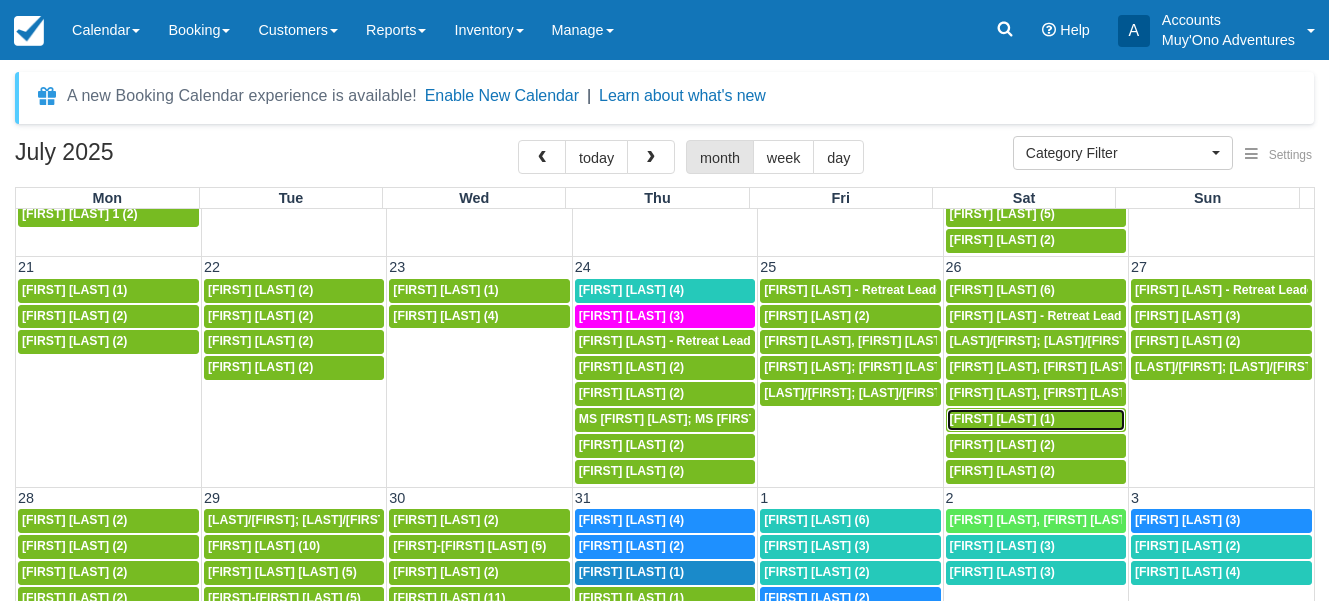 click on "[FIRST] [LAST] (1)" at bounding box center [1002, 419] 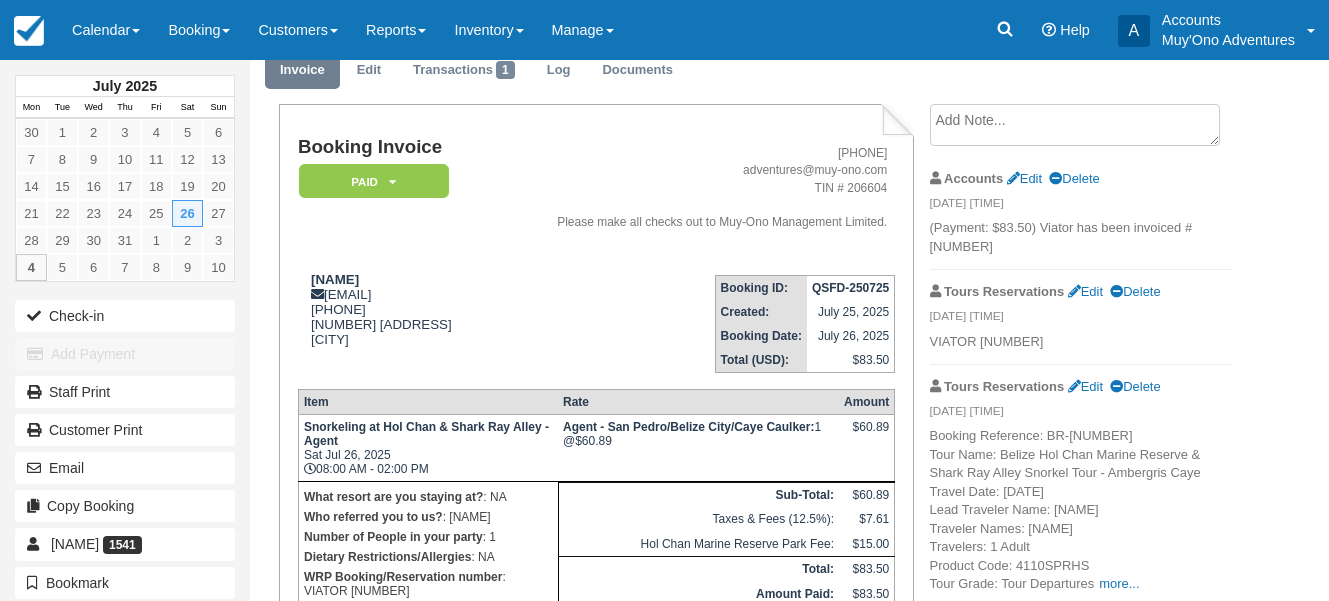 scroll, scrollTop: 200, scrollLeft: 0, axis: vertical 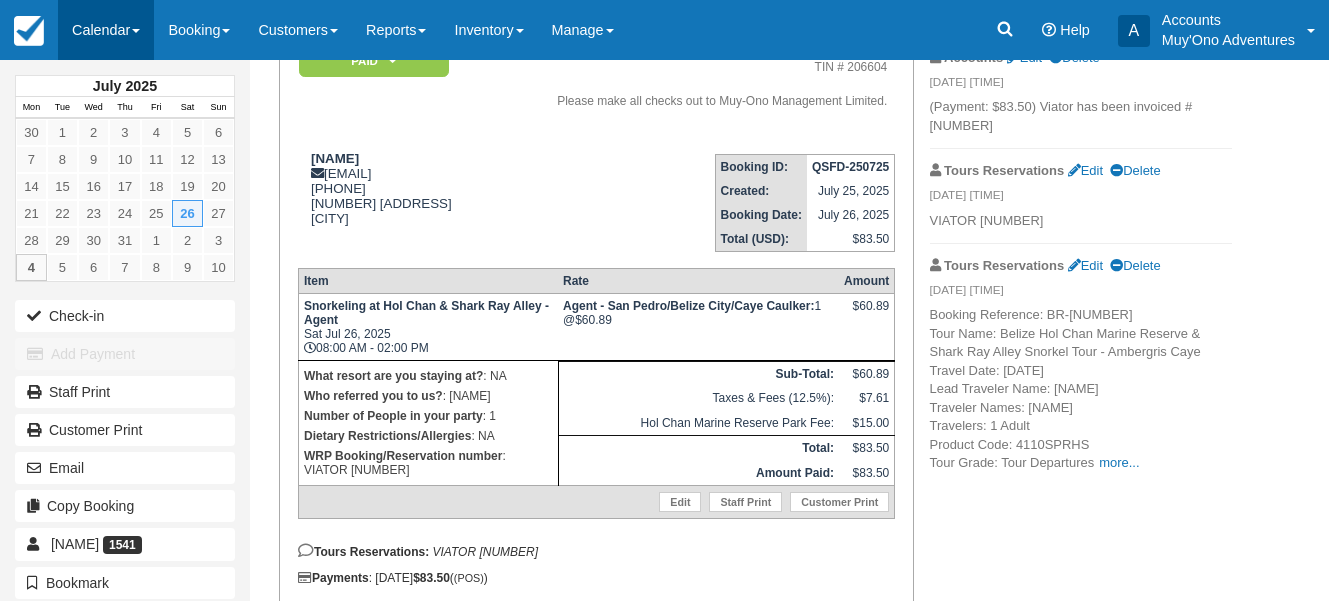 click on "Calendar" at bounding box center (106, 30) 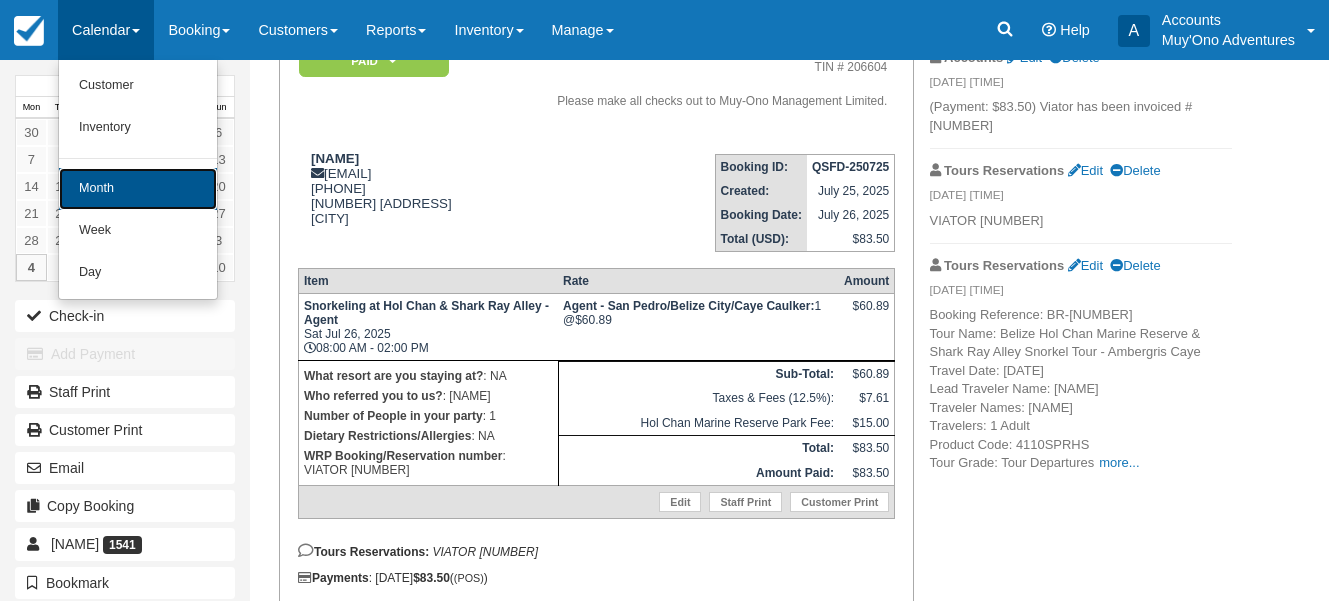 click on "Month" at bounding box center (138, 189) 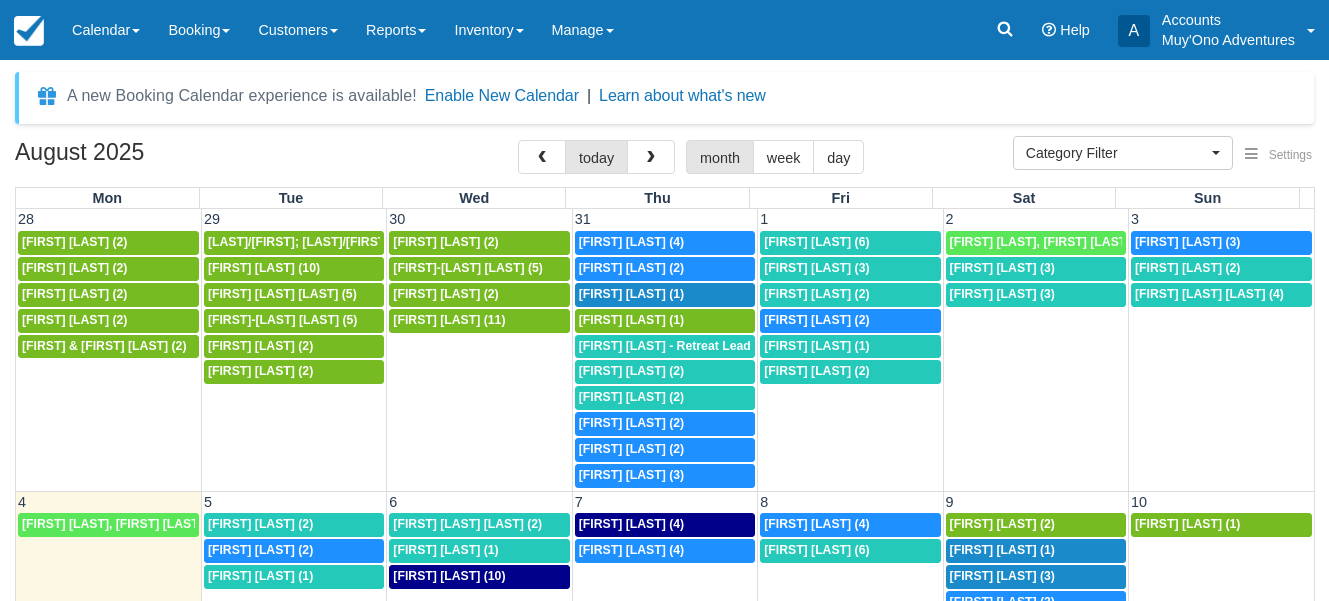 select 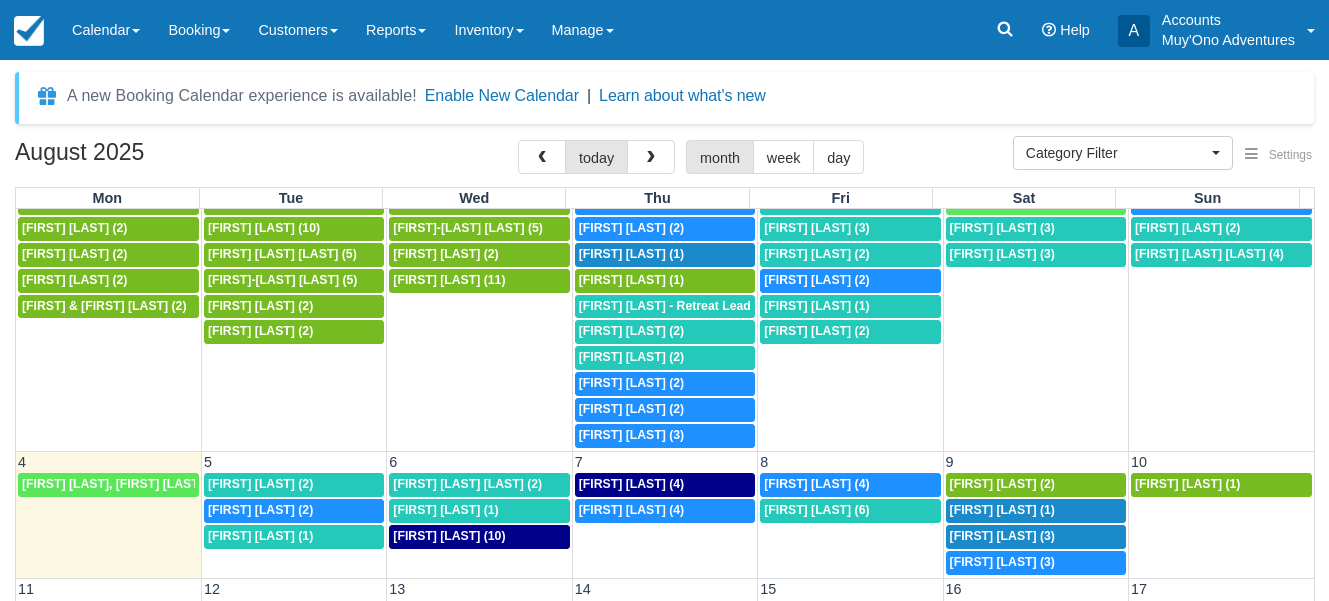 scroll, scrollTop: 75, scrollLeft: 0, axis: vertical 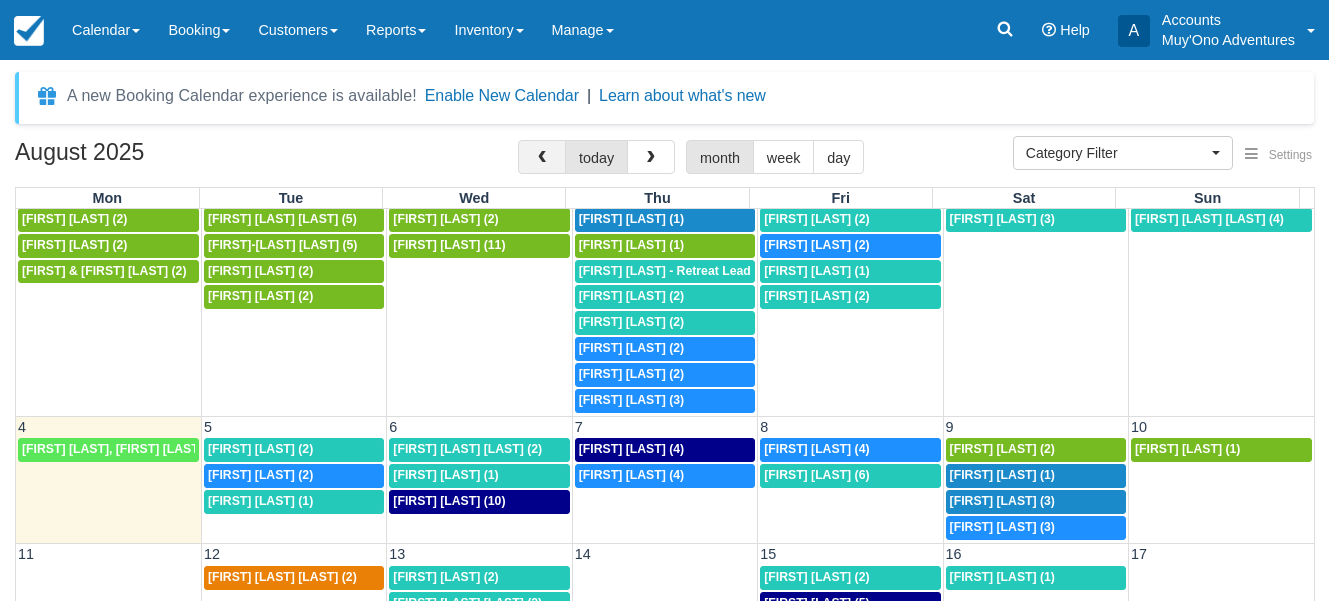click at bounding box center (542, 158) 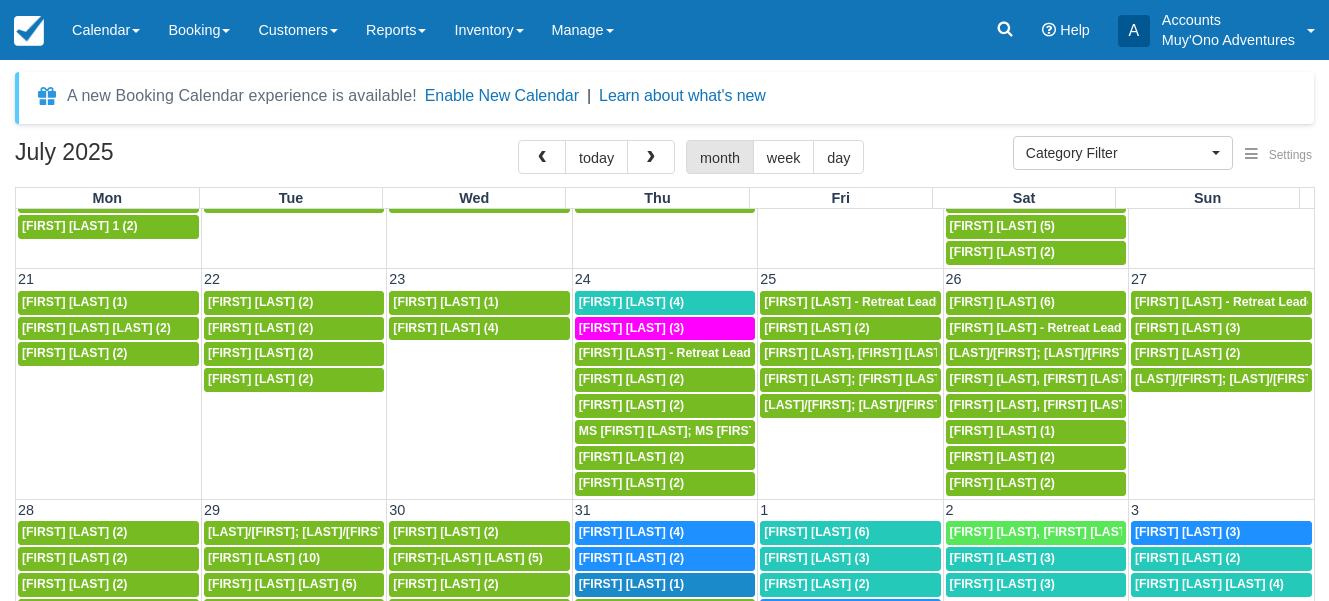 scroll, scrollTop: 748, scrollLeft: 0, axis: vertical 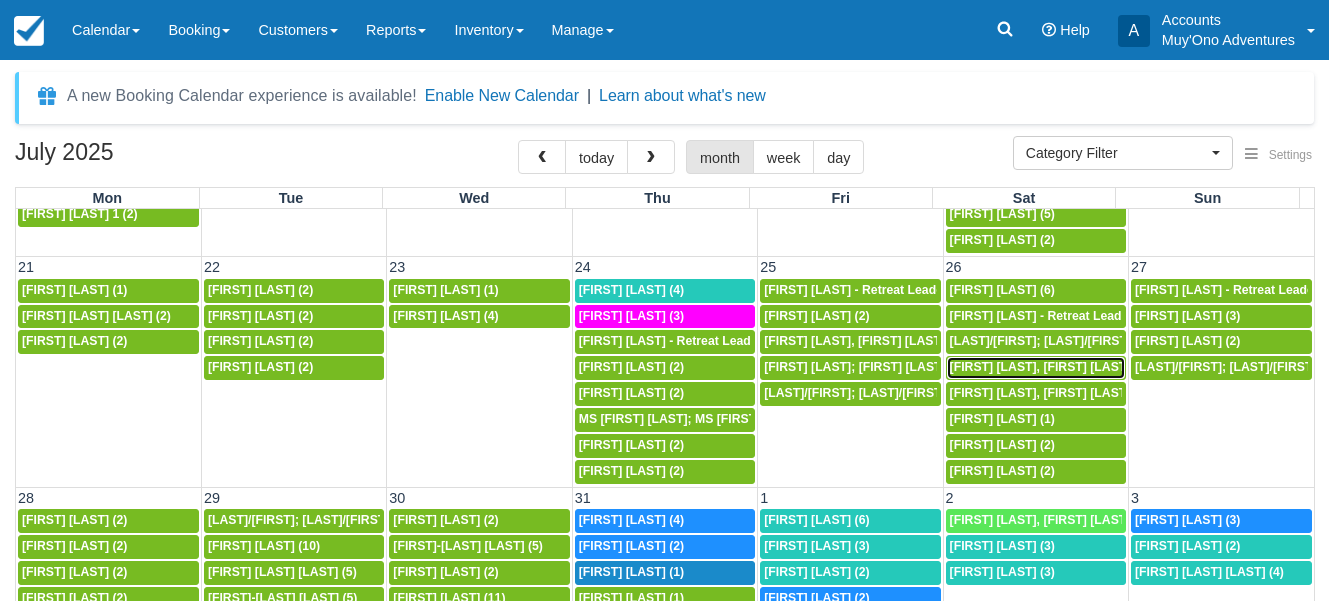 click on "[FIRST] [LAST], [FIRST] [LAST], [FIRST] [LAST] (3)" at bounding box center [1096, 367] 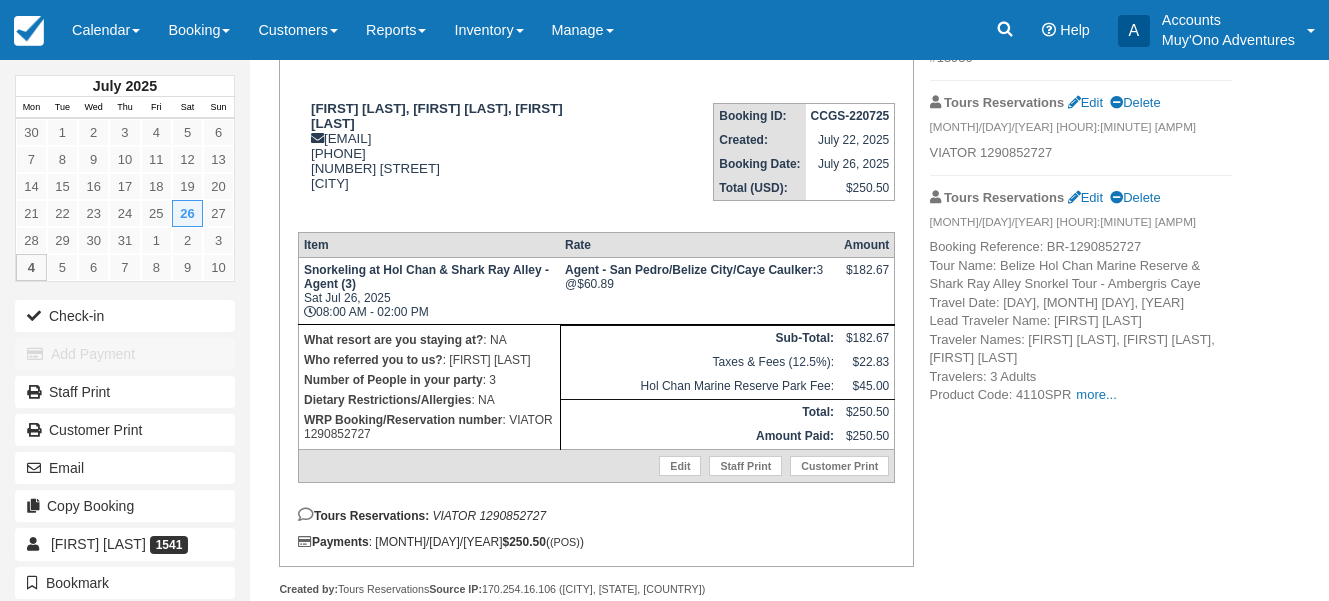 scroll, scrollTop: 307, scrollLeft: 0, axis: vertical 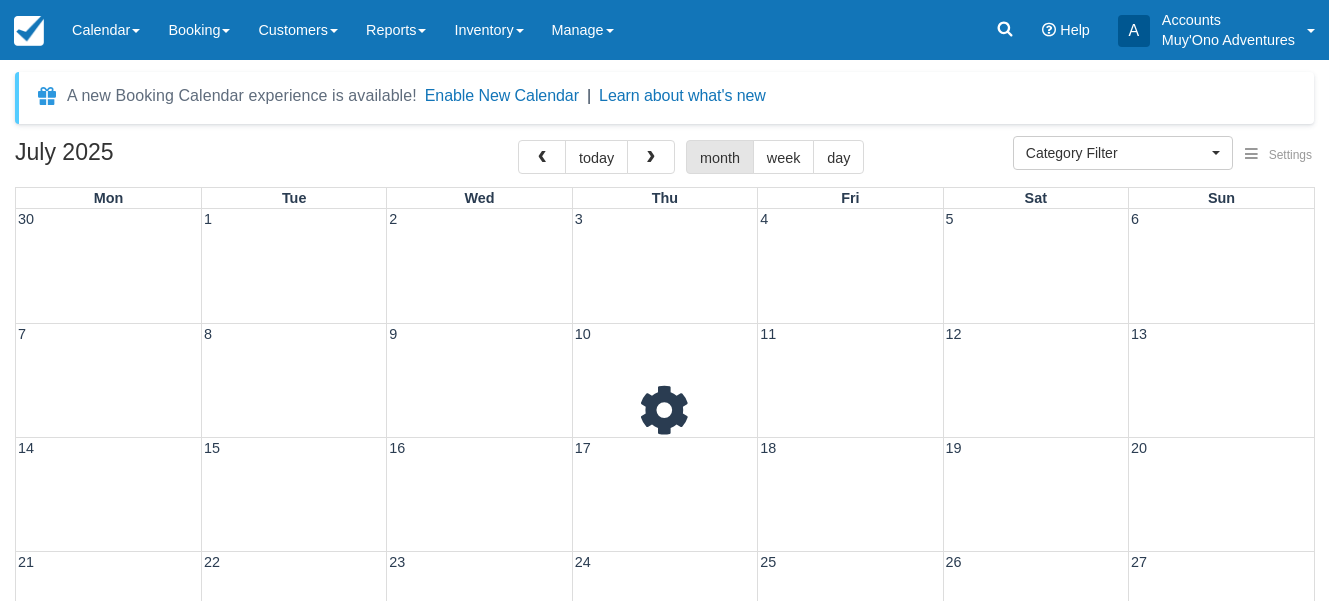 select 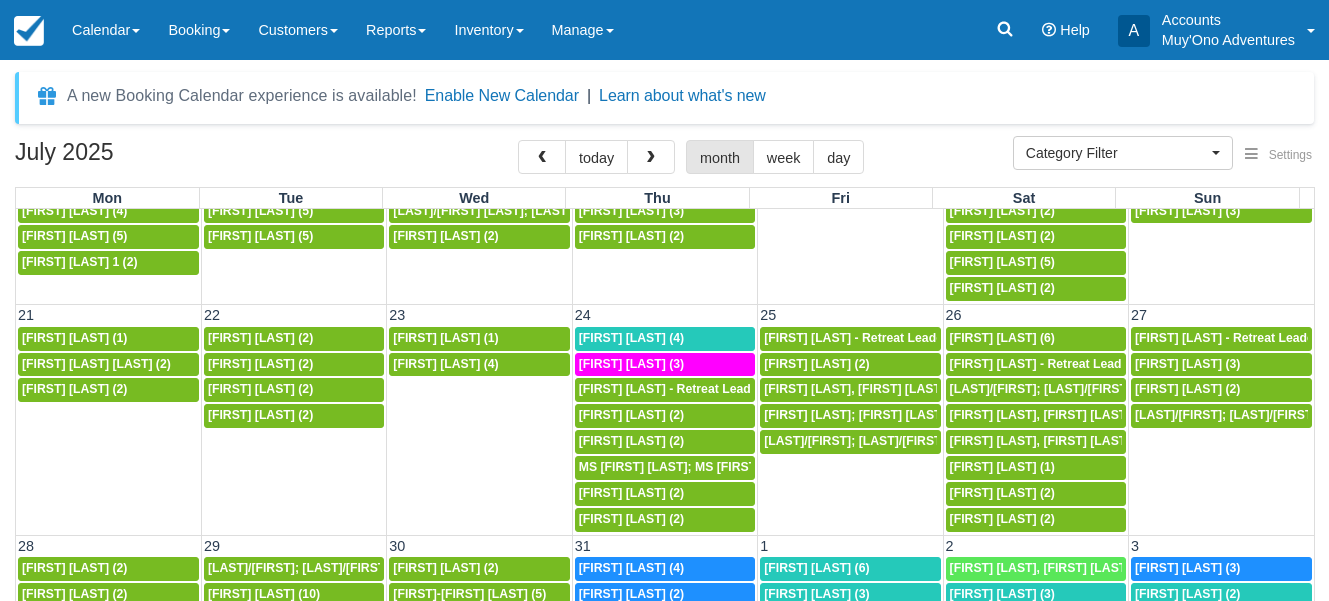 scroll, scrollTop: 748, scrollLeft: 0, axis: vertical 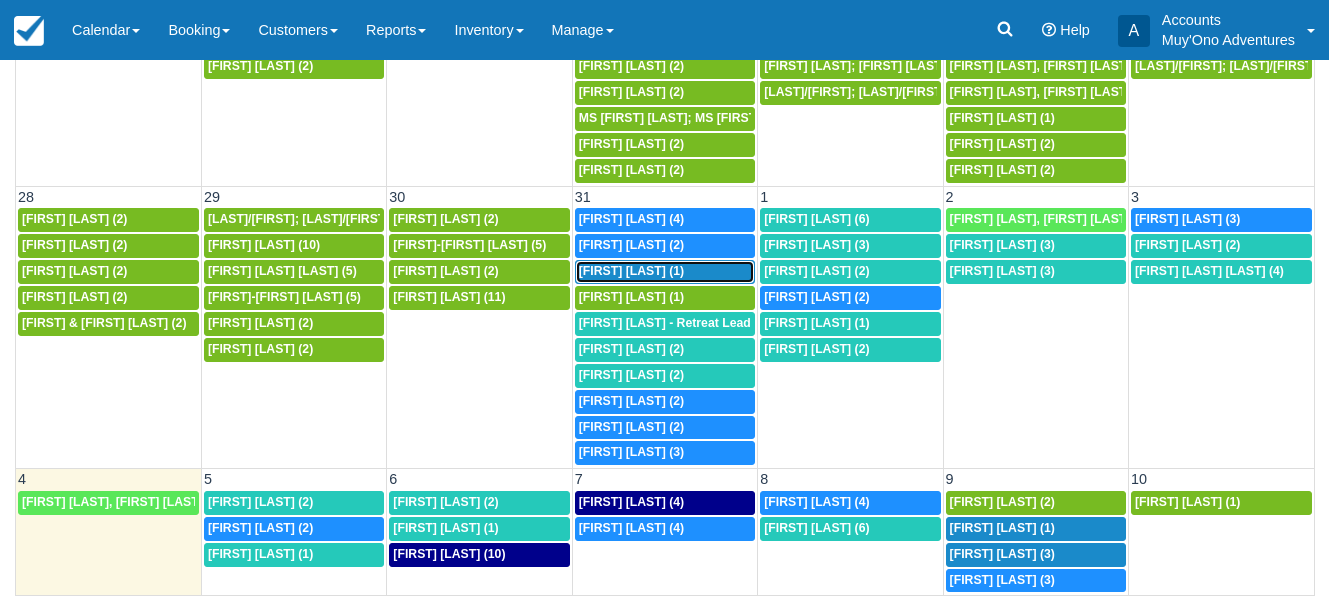 click on "[FIRST] [LAST] (1)" at bounding box center [631, 271] 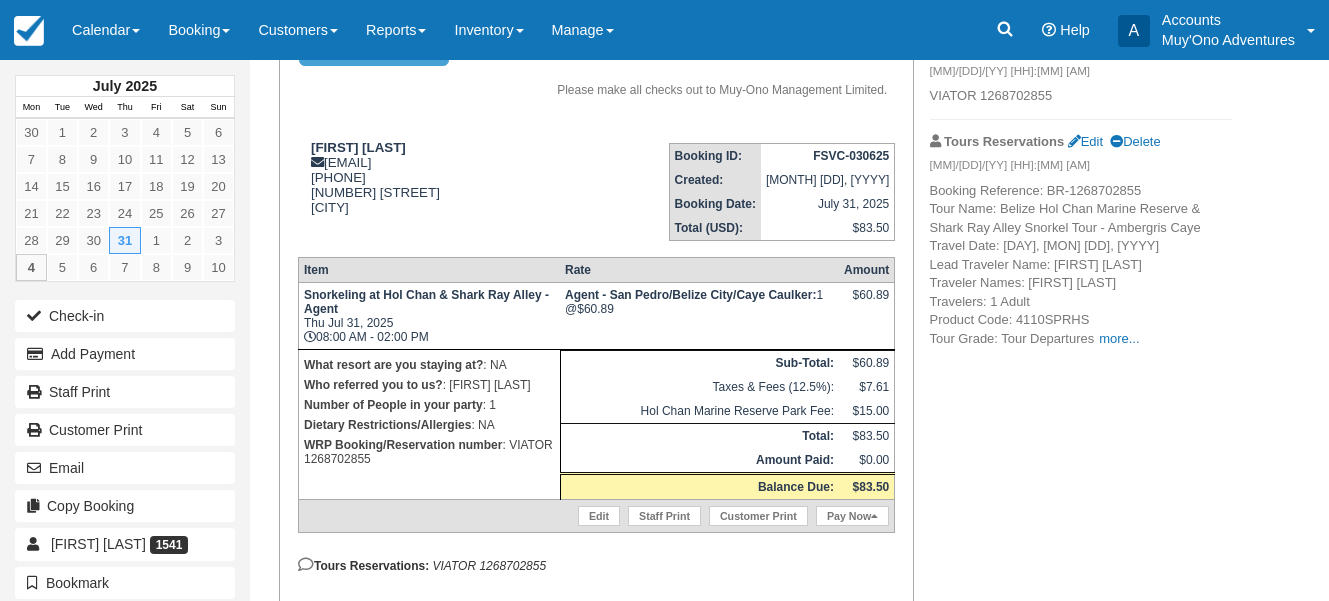scroll, scrollTop: 285, scrollLeft: 0, axis: vertical 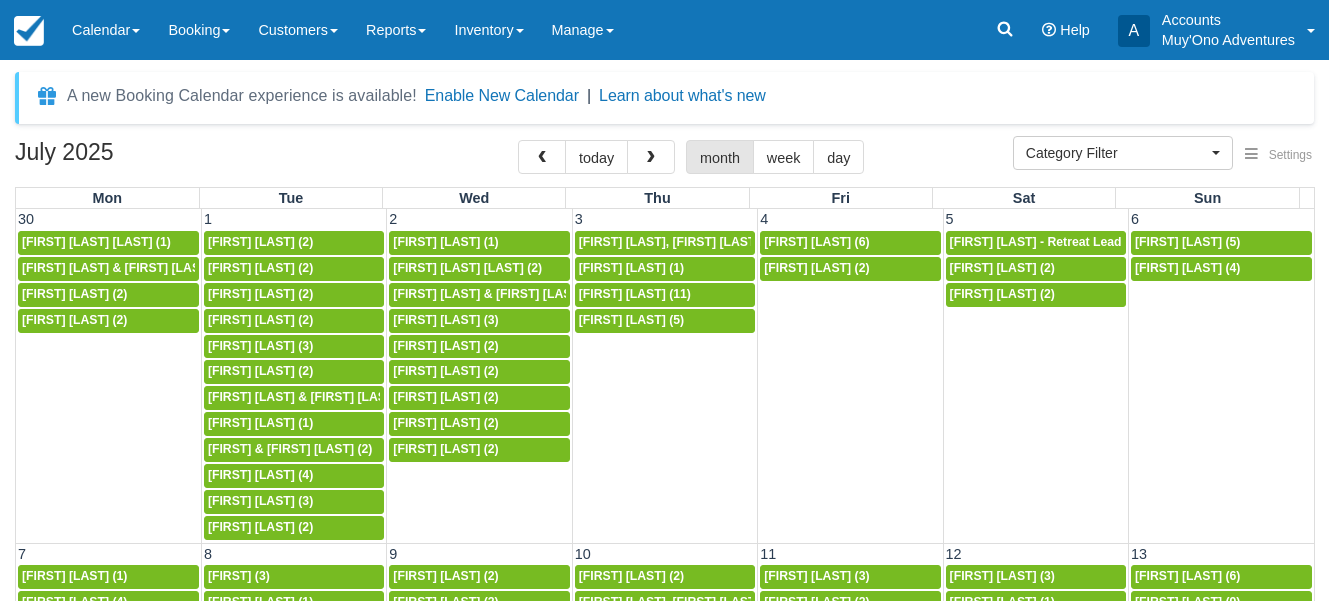 select 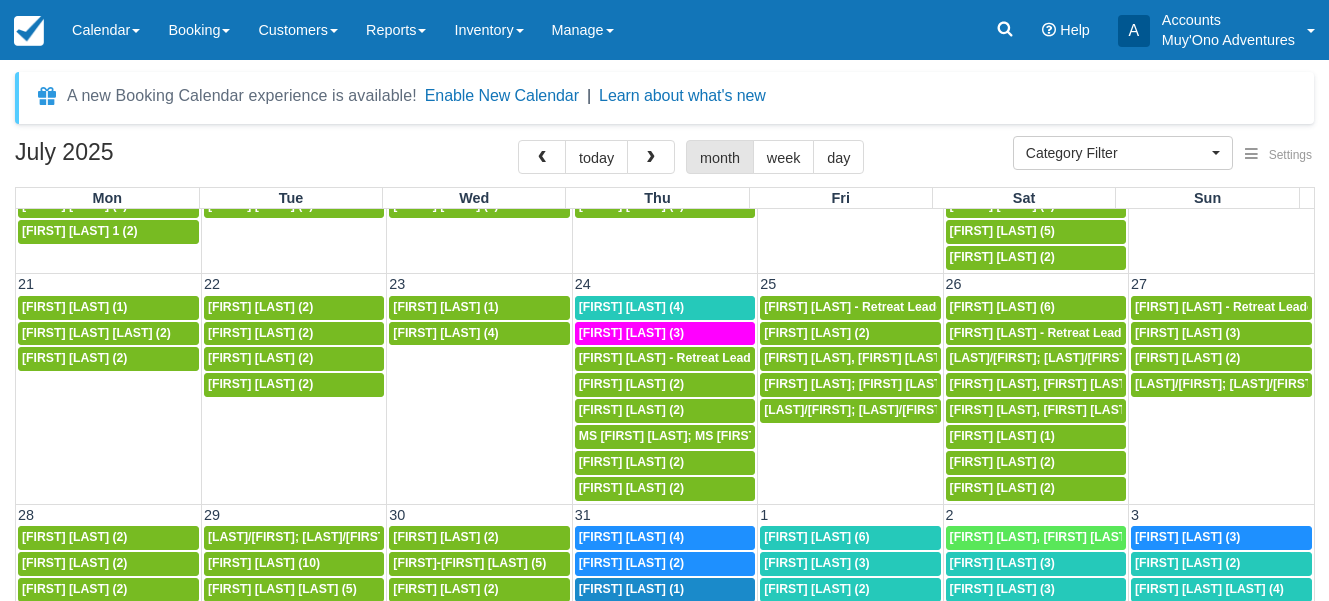 scroll, scrollTop: 748, scrollLeft: 0, axis: vertical 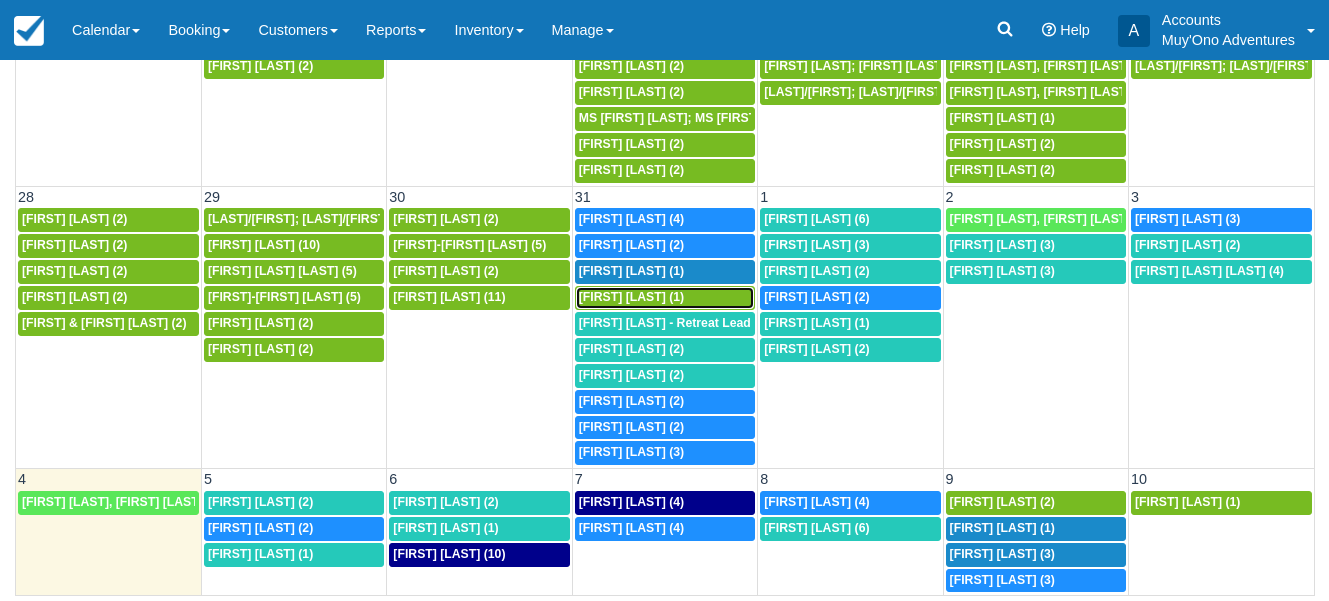 click on "[FIRST] [LAST] (1)" at bounding box center [631, 297] 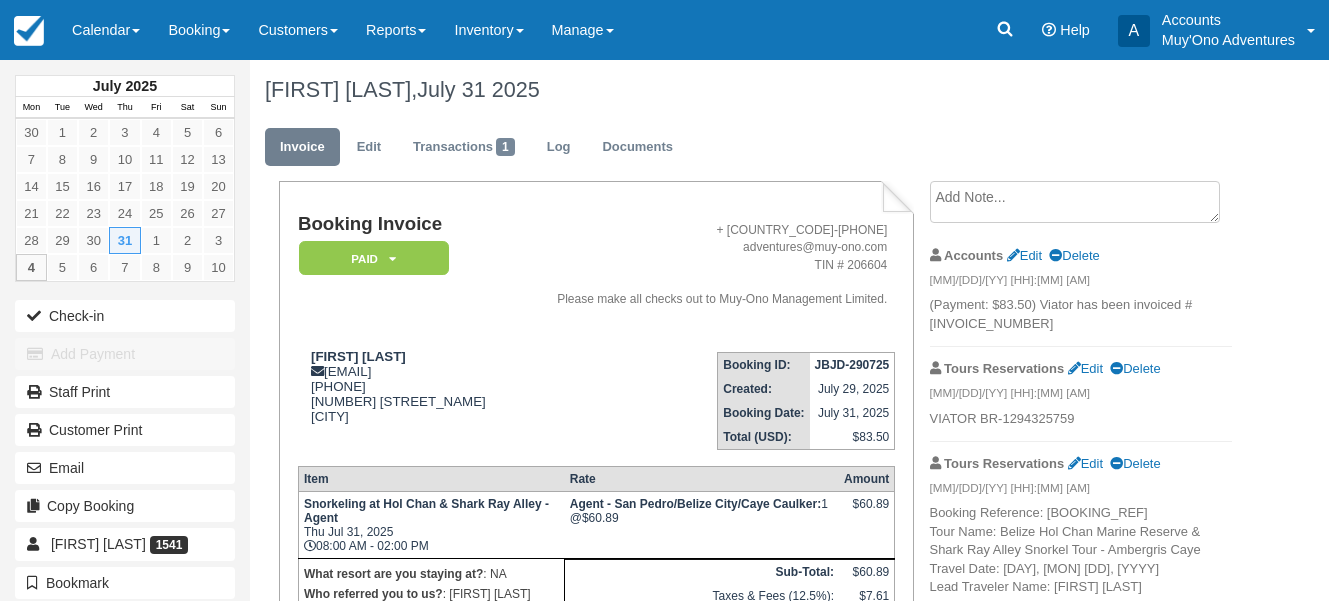 scroll, scrollTop: 0, scrollLeft: 0, axis: both 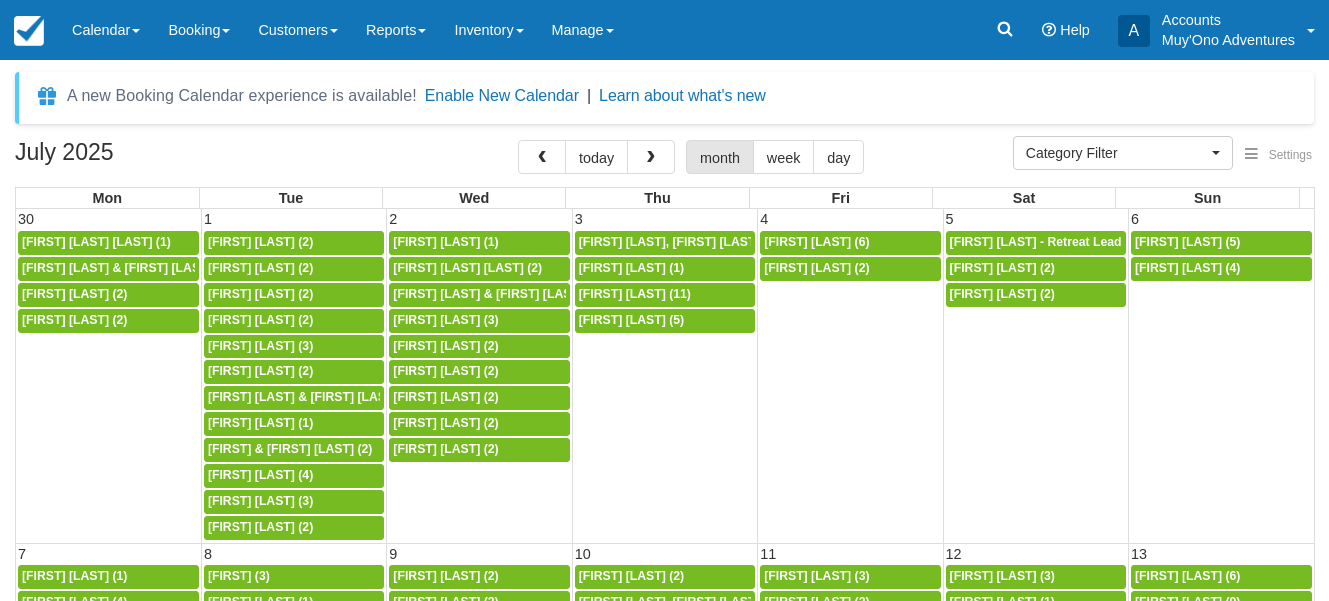 select 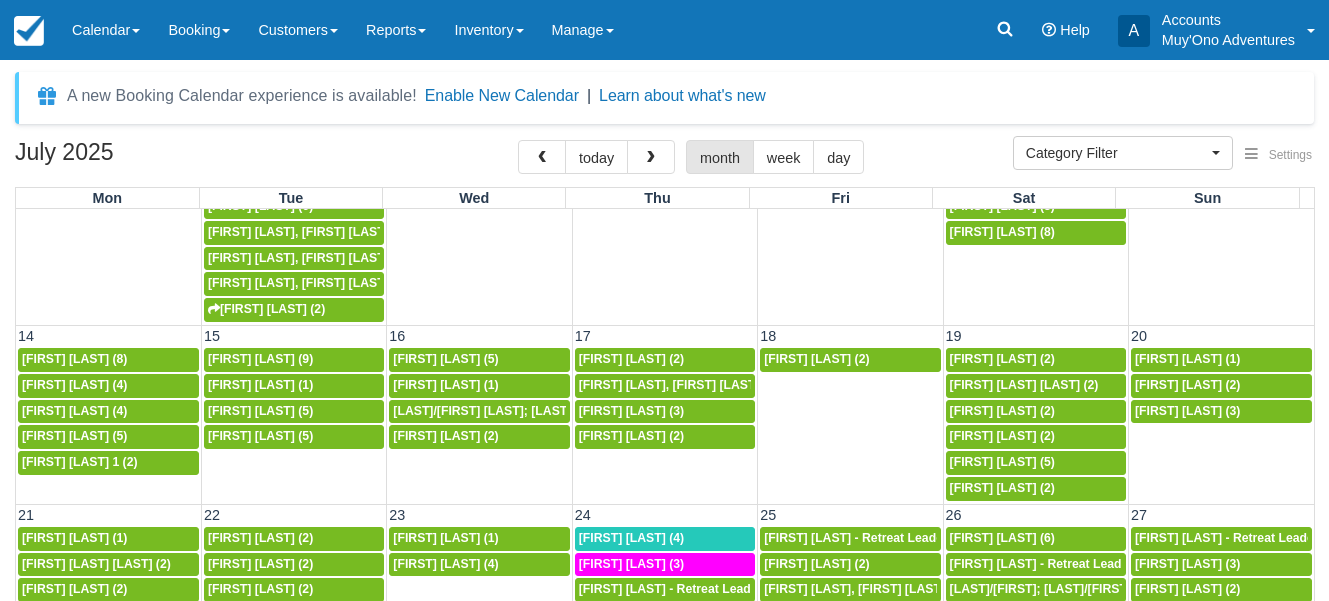 scroll, scrollTop: 748, scrollLeft: 0, axis: vertical 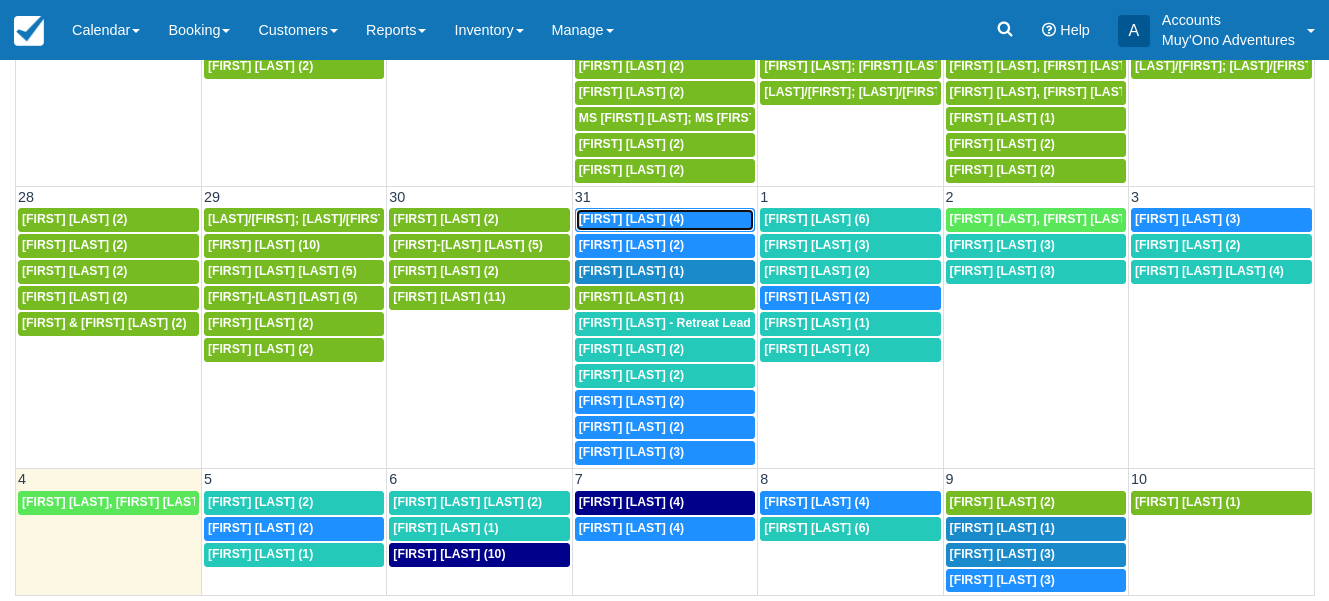 click on "Angel Carter (4)" at bounding box center [631, 219] 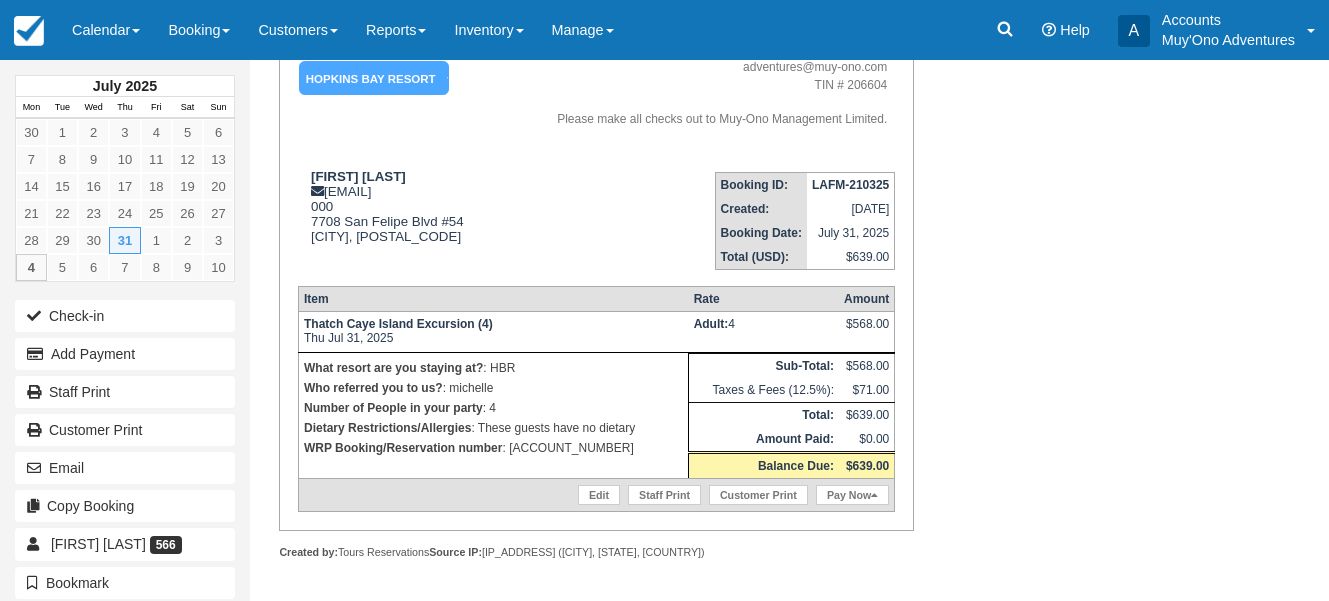 scroll, scrollTop: 185, scrollLeft: 0, axis: vertical 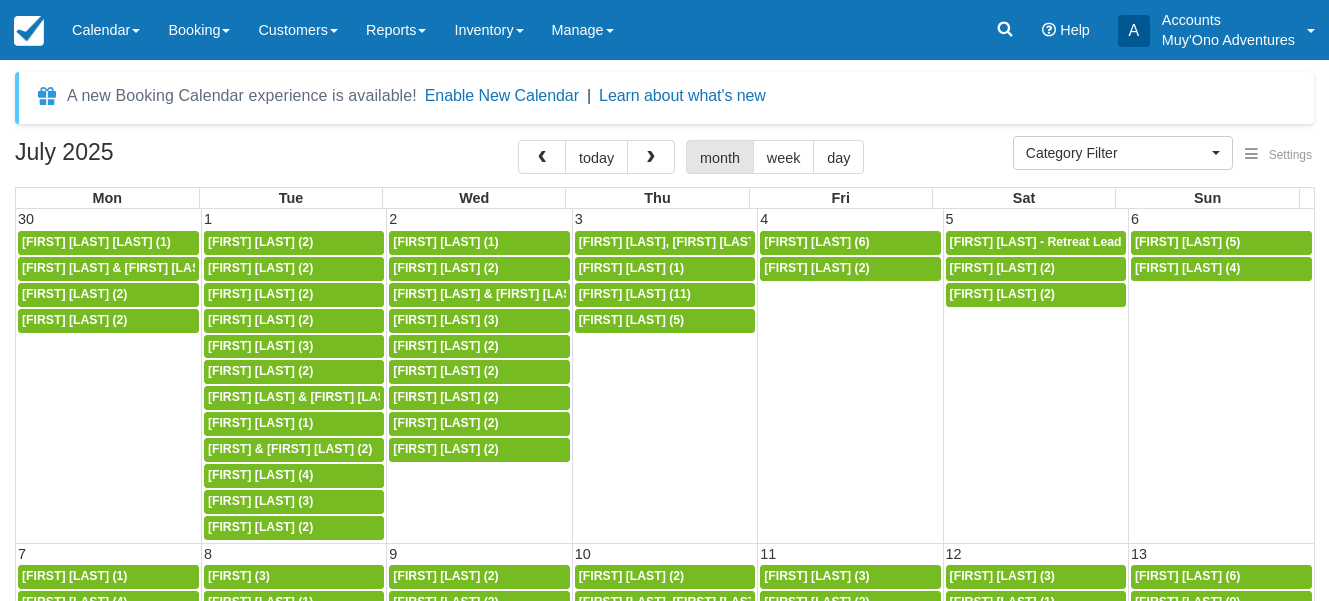 select 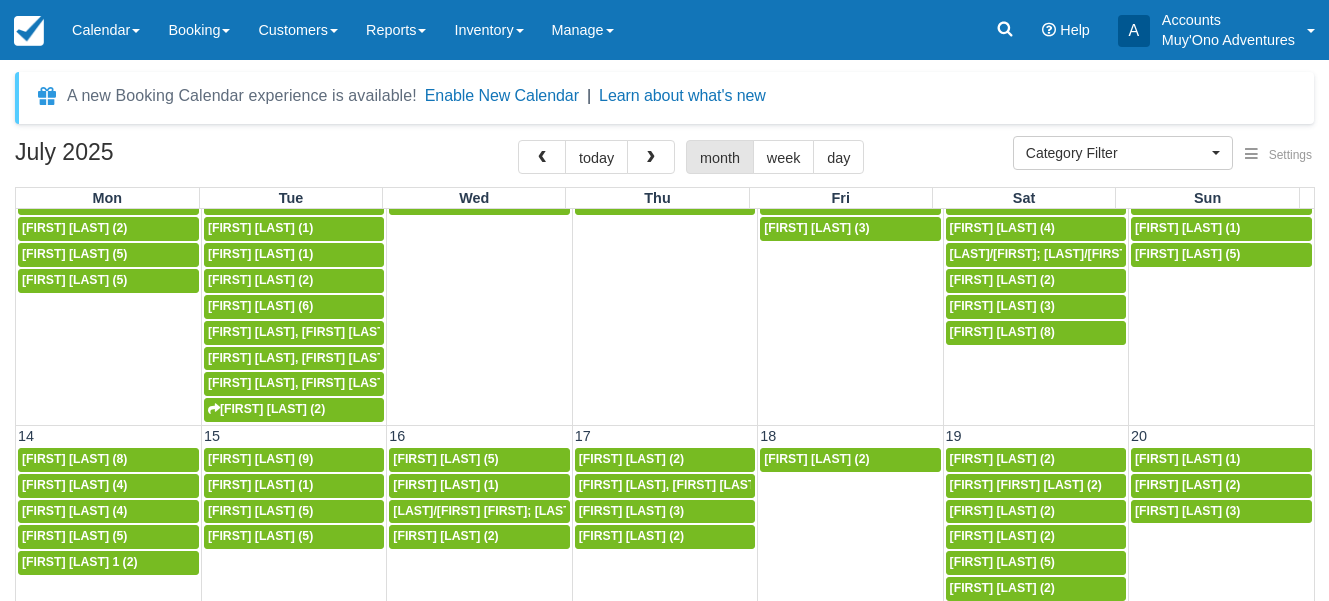 scroll, scrollTop: 748, scrollLeft: 0, axis: vertical 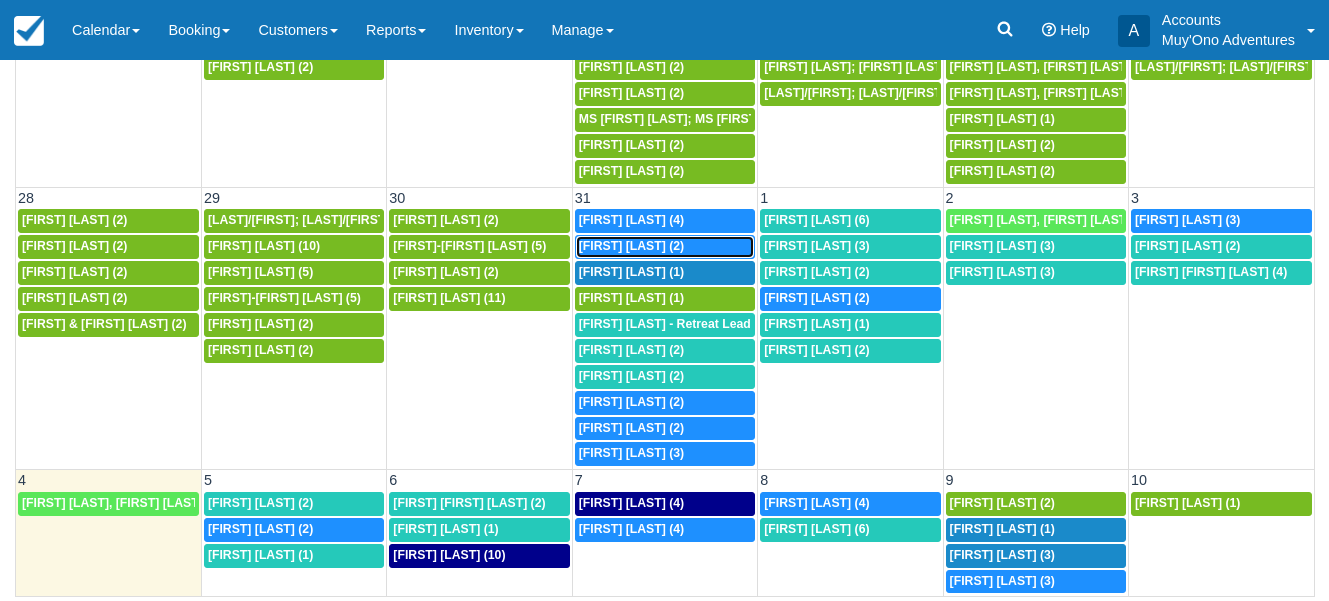 click on "Jacob Brooks (2)" at bounding box center (631, 246) 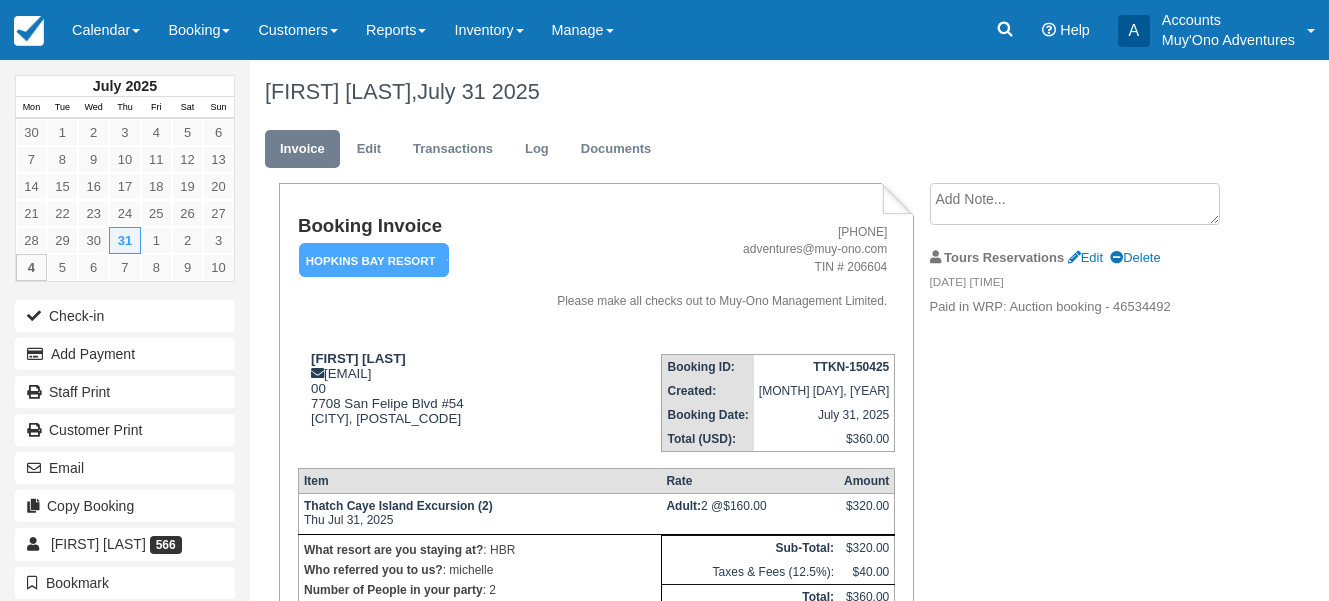 scroll, scrollTop: 0, scrollLeft: 0, axis: both 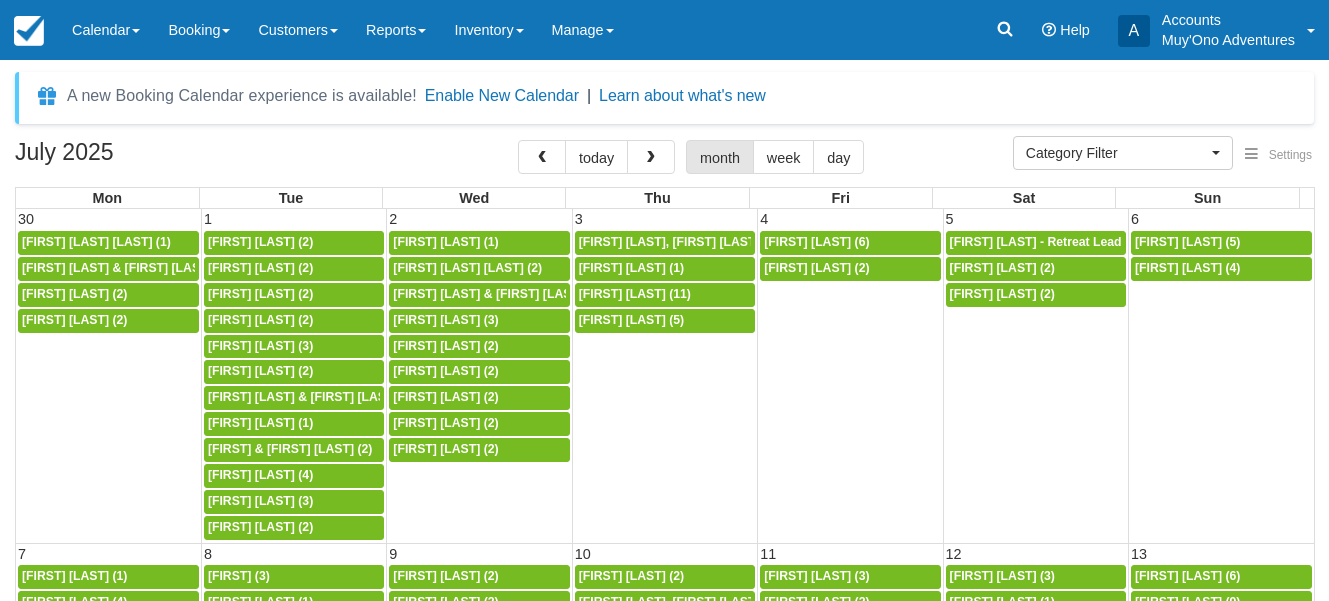 select 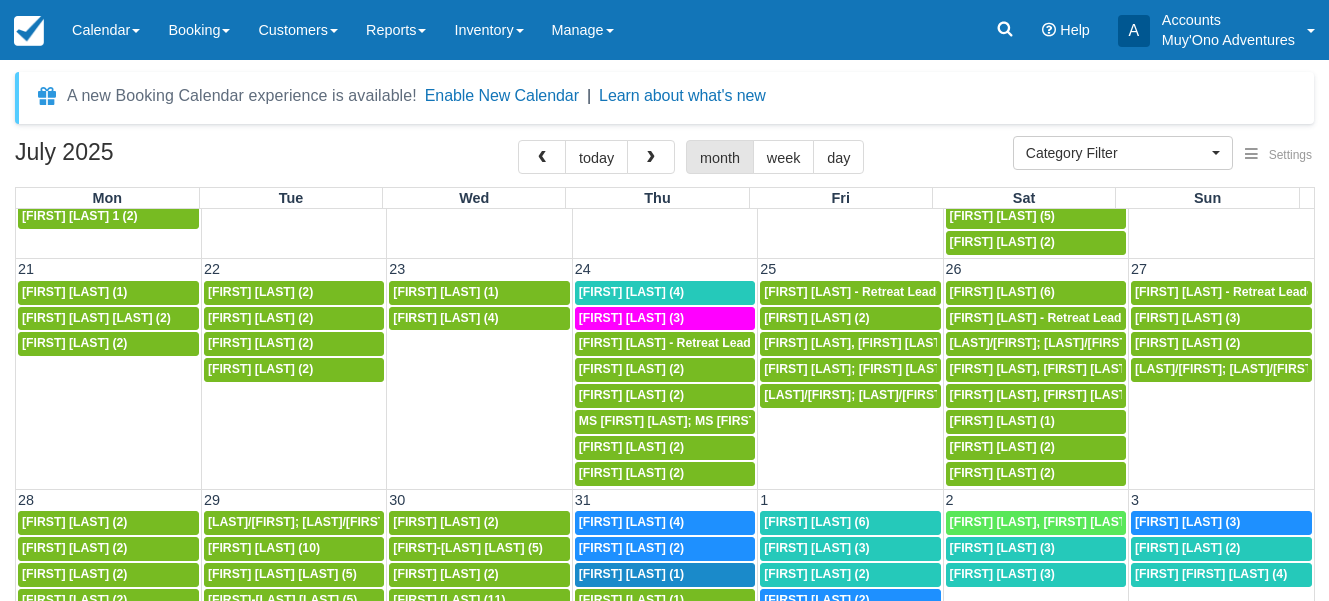 scroll, scrollTop: 748, scrollLeft: 0, axis: vertical 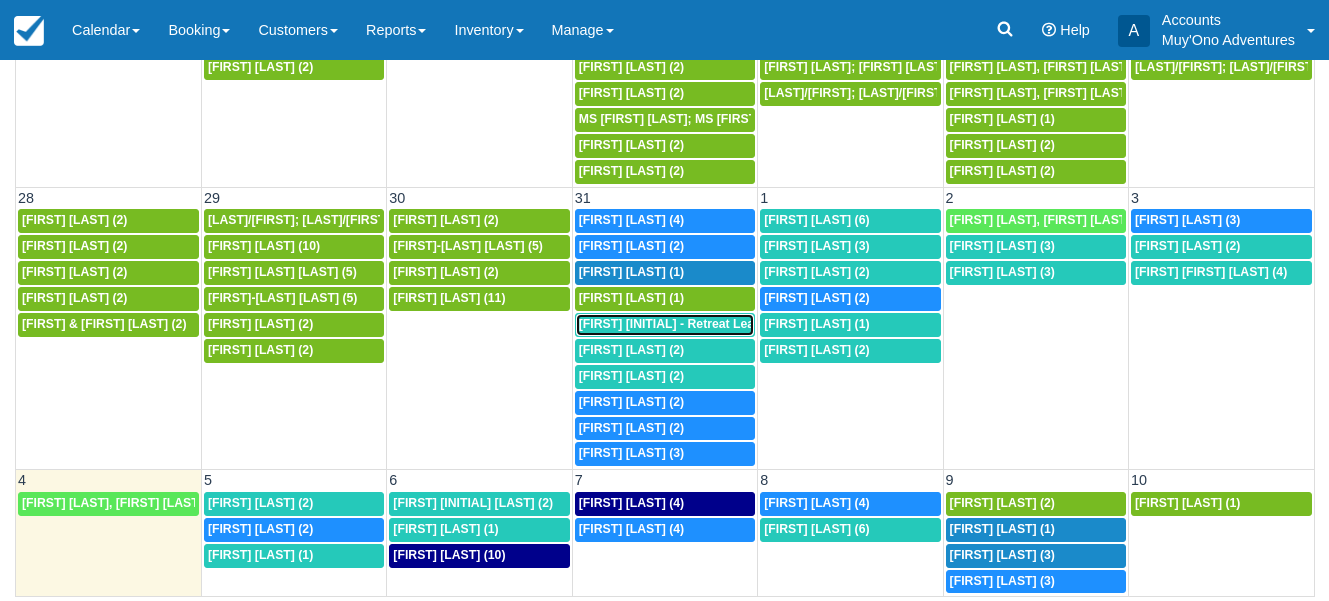 click on "[FIRST] [LAST] - Retreat Leader (10)" at bounding box center (689, 324) 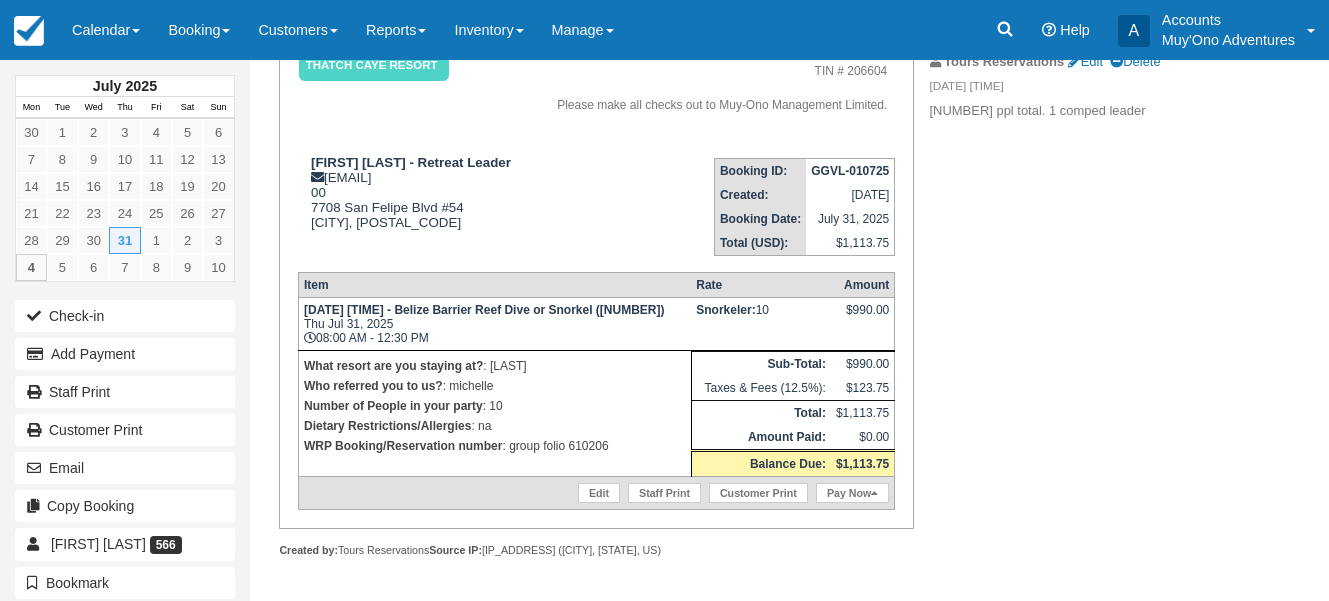 scroll, scrollTop: 197, scrollLeft: 0, axis: vertical 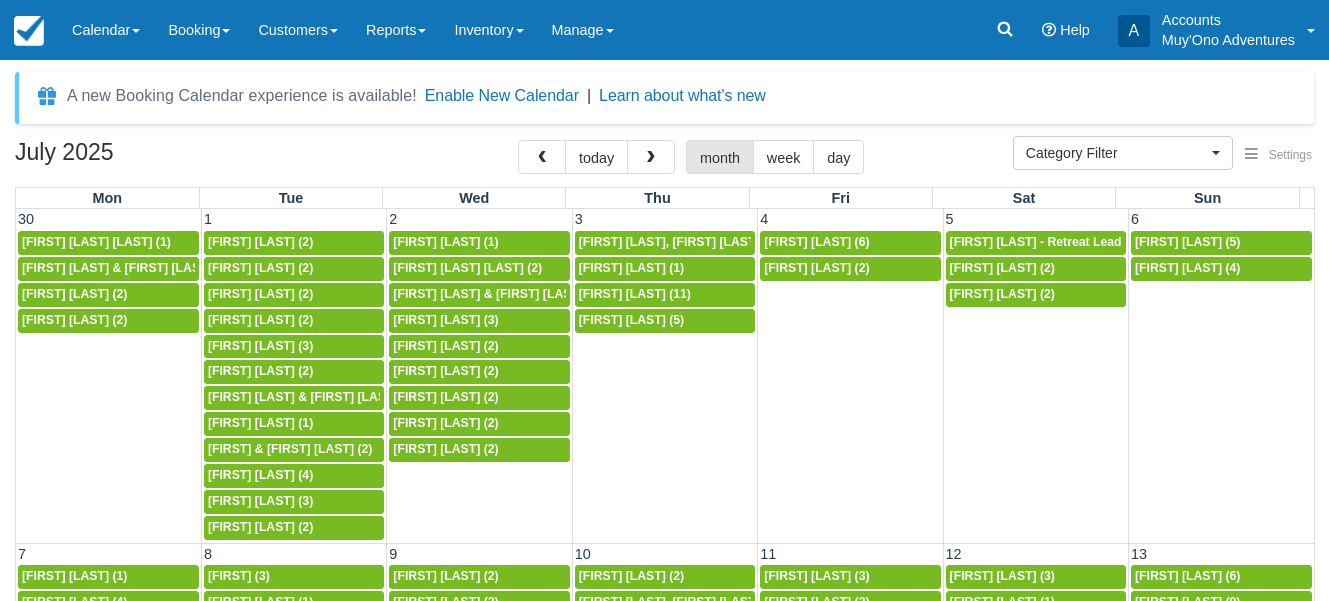 select 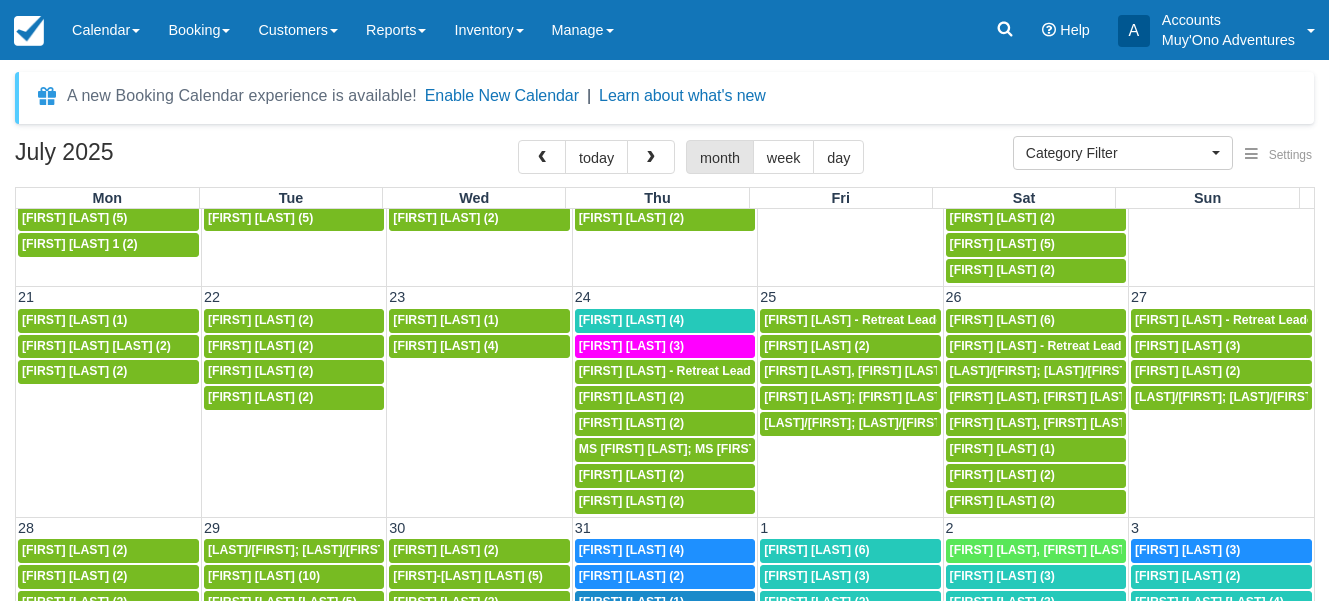scroll, scrollTop: 748, scrollLeft: 0, axis: vertical 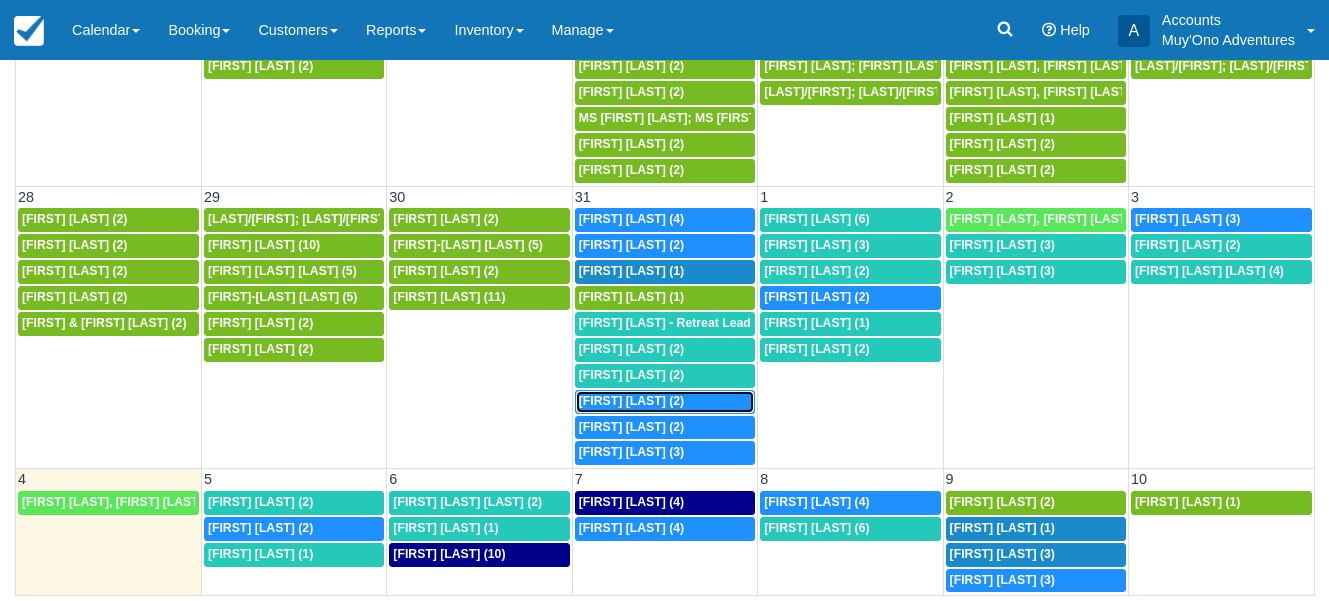 click on "[FIRST] [LAST] (2)" at bounding box center (631, 401) 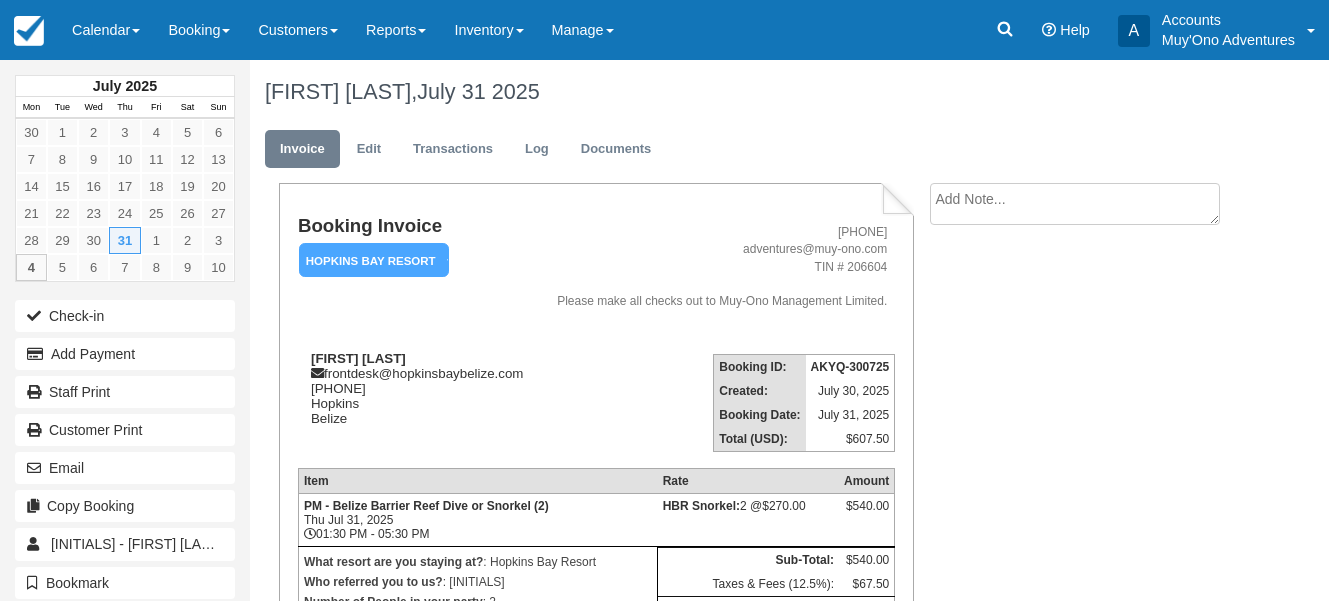 scroll, scrollTop: 0, scrollLeft: 0, axis: both 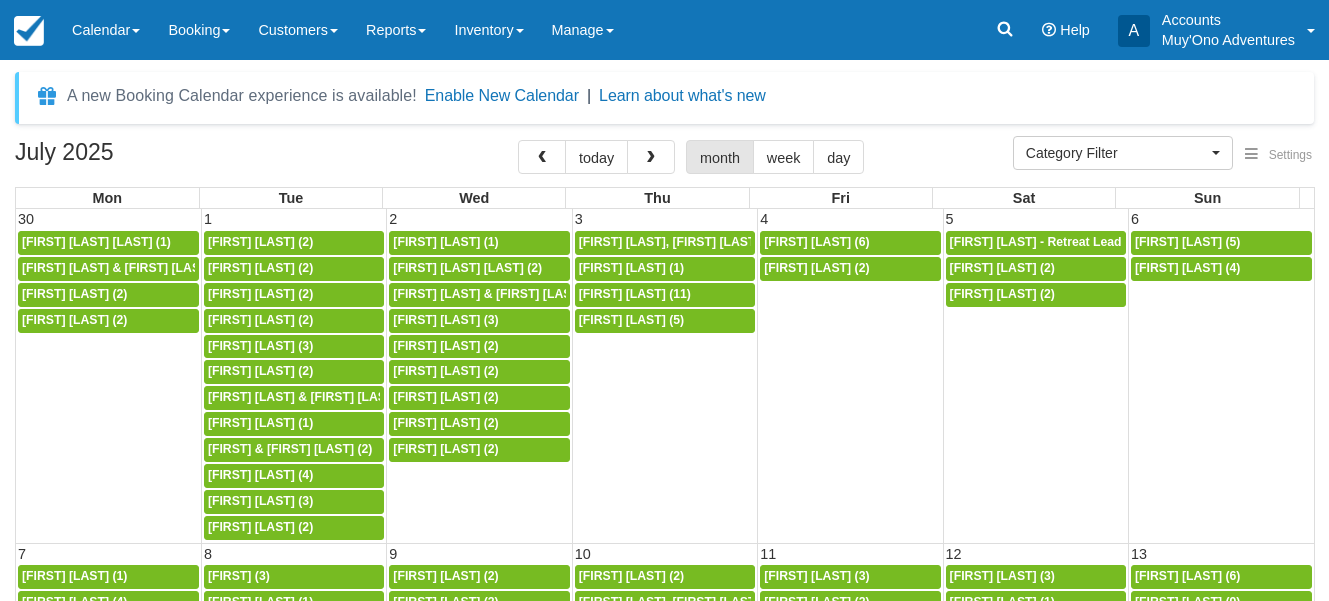 select 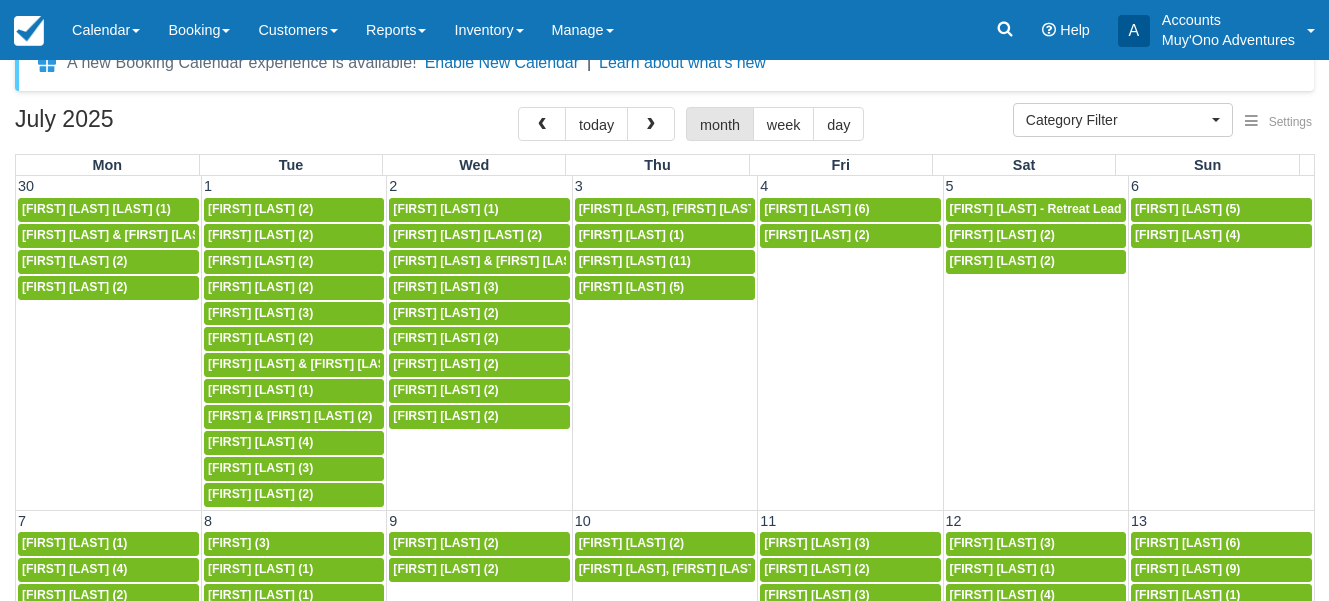 scroll, scrollTop: 0, scrollLeft: 0, axis: both 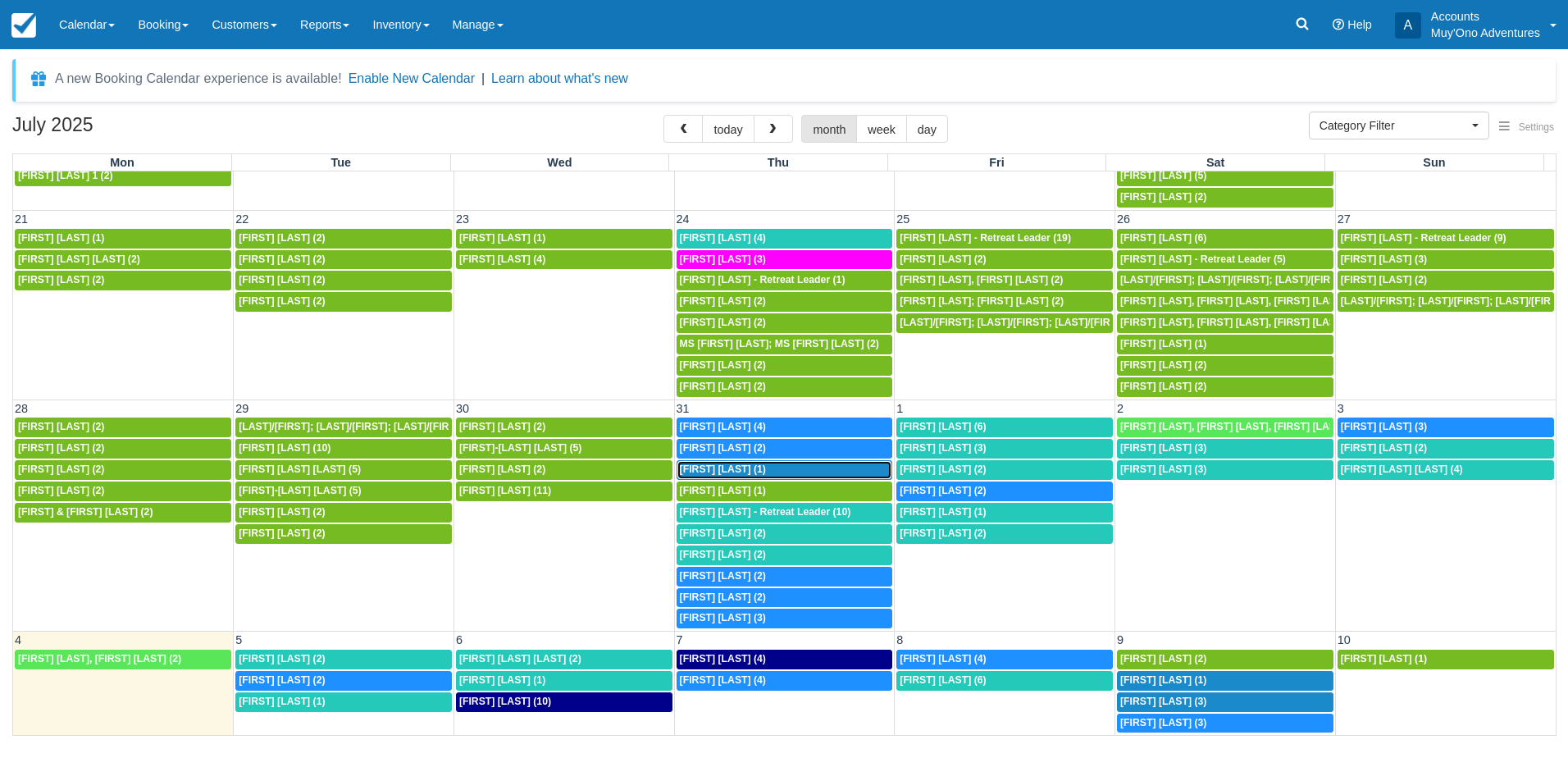 click on "Duran Hepburn (1)" at bounding box center [722, 469] 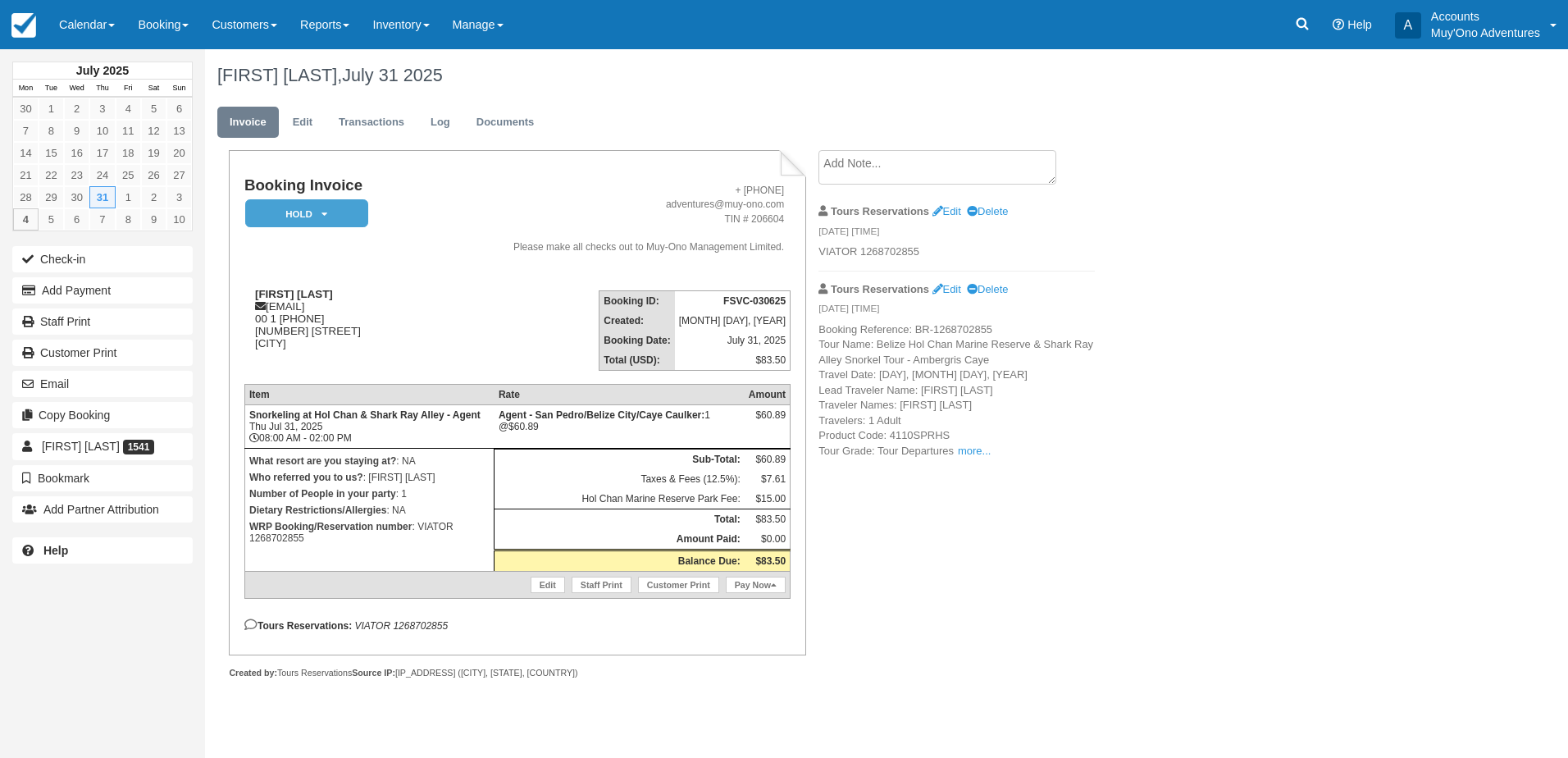 scroll, scrollTop: 0, scrollLeft: 0, axis: both 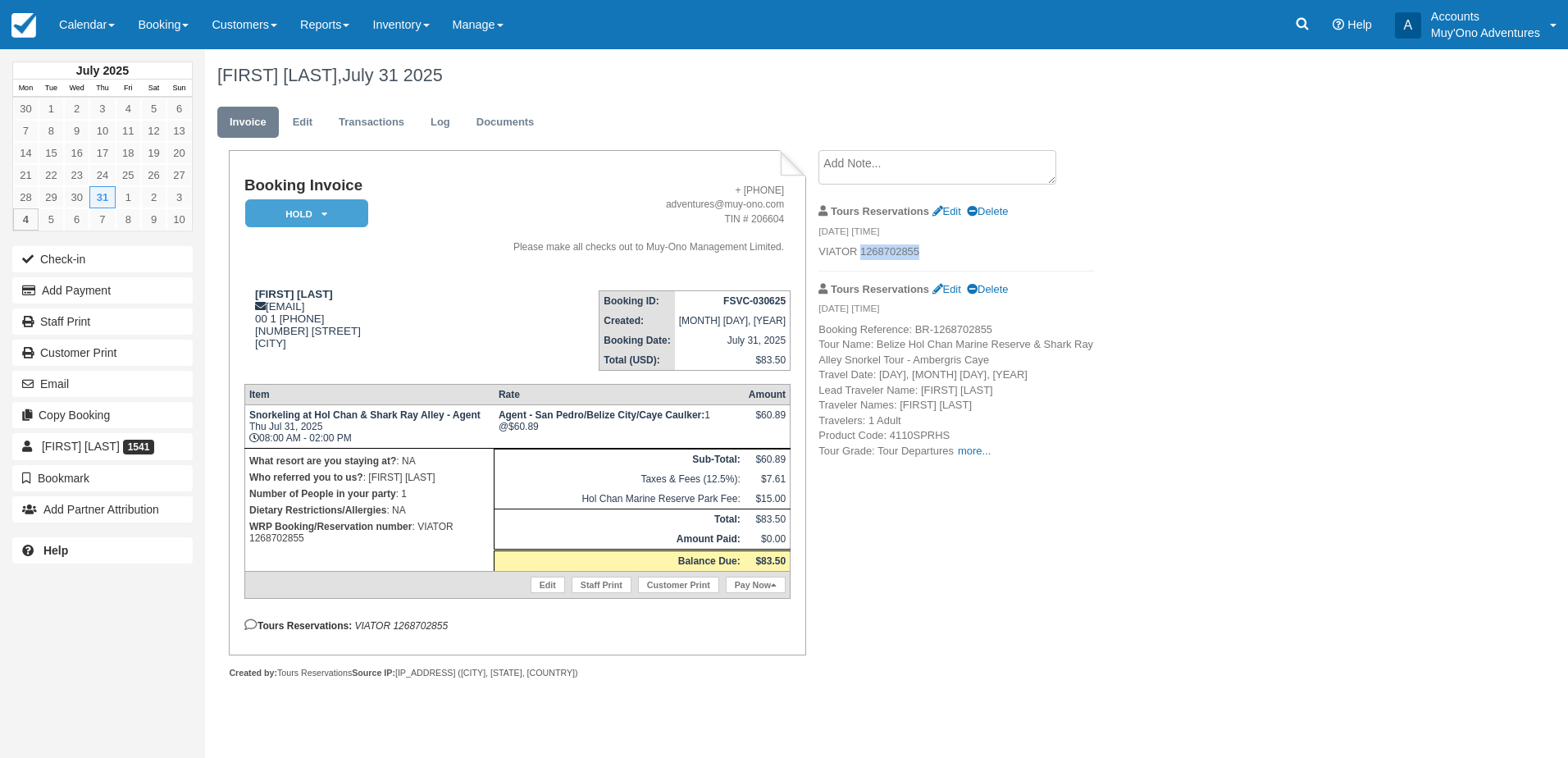 drag, startPoint x: 861, startPoint y: 250, endPoint x: 950, endPoint y: 252, distance: 89.02247 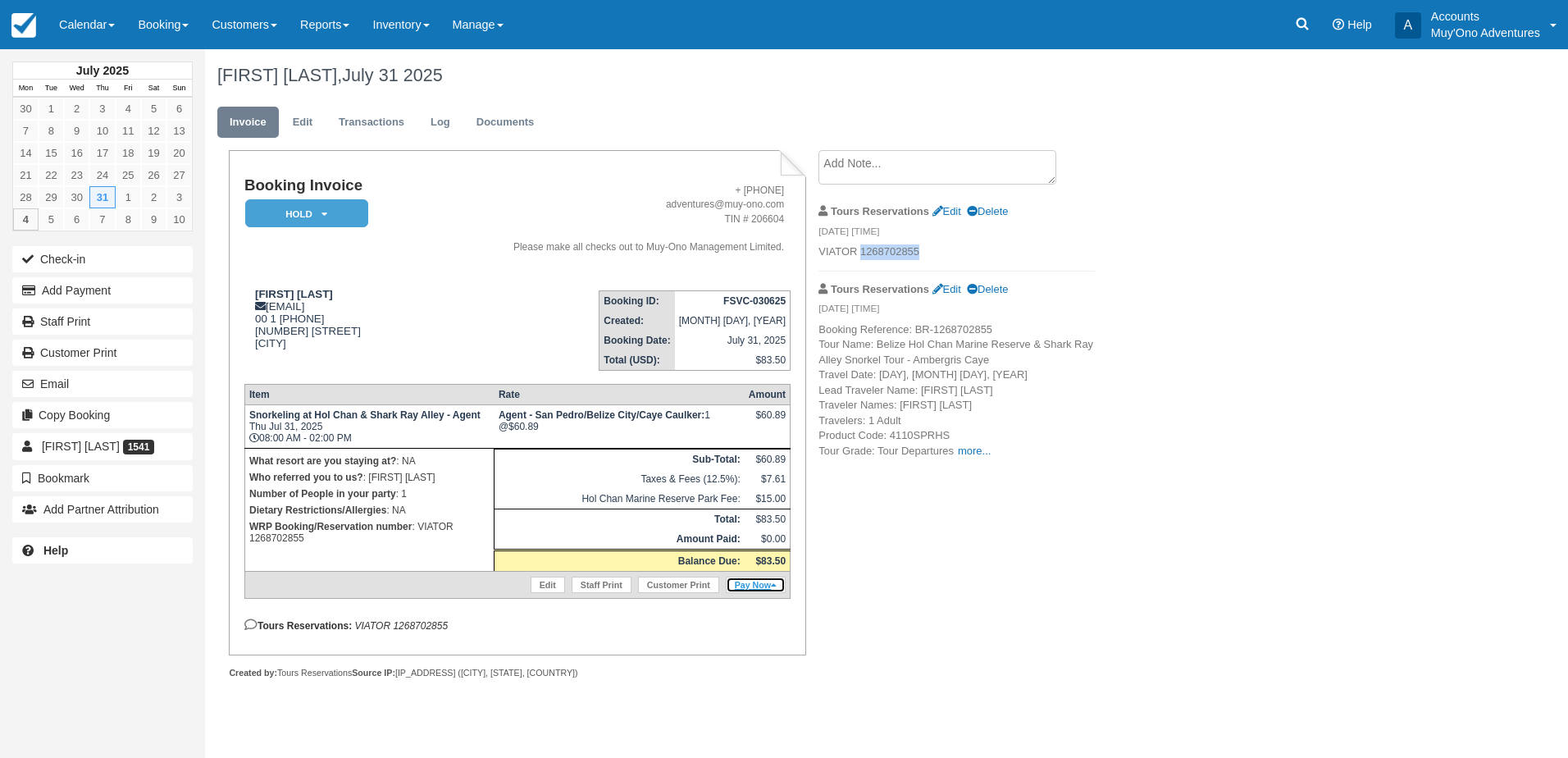 click on "Pay Now" at bounding box center [755, 585] 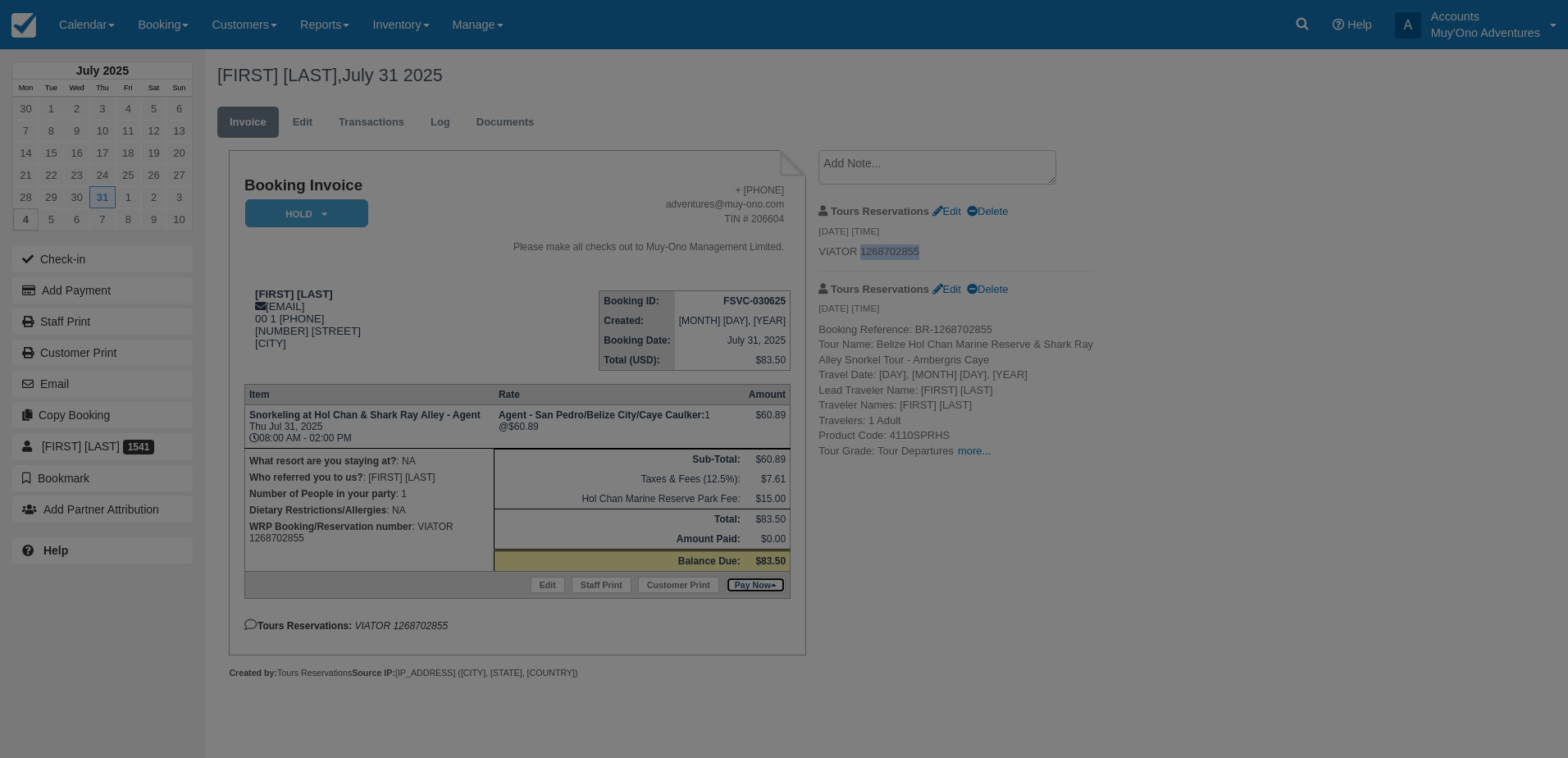 type on "08/04/25" 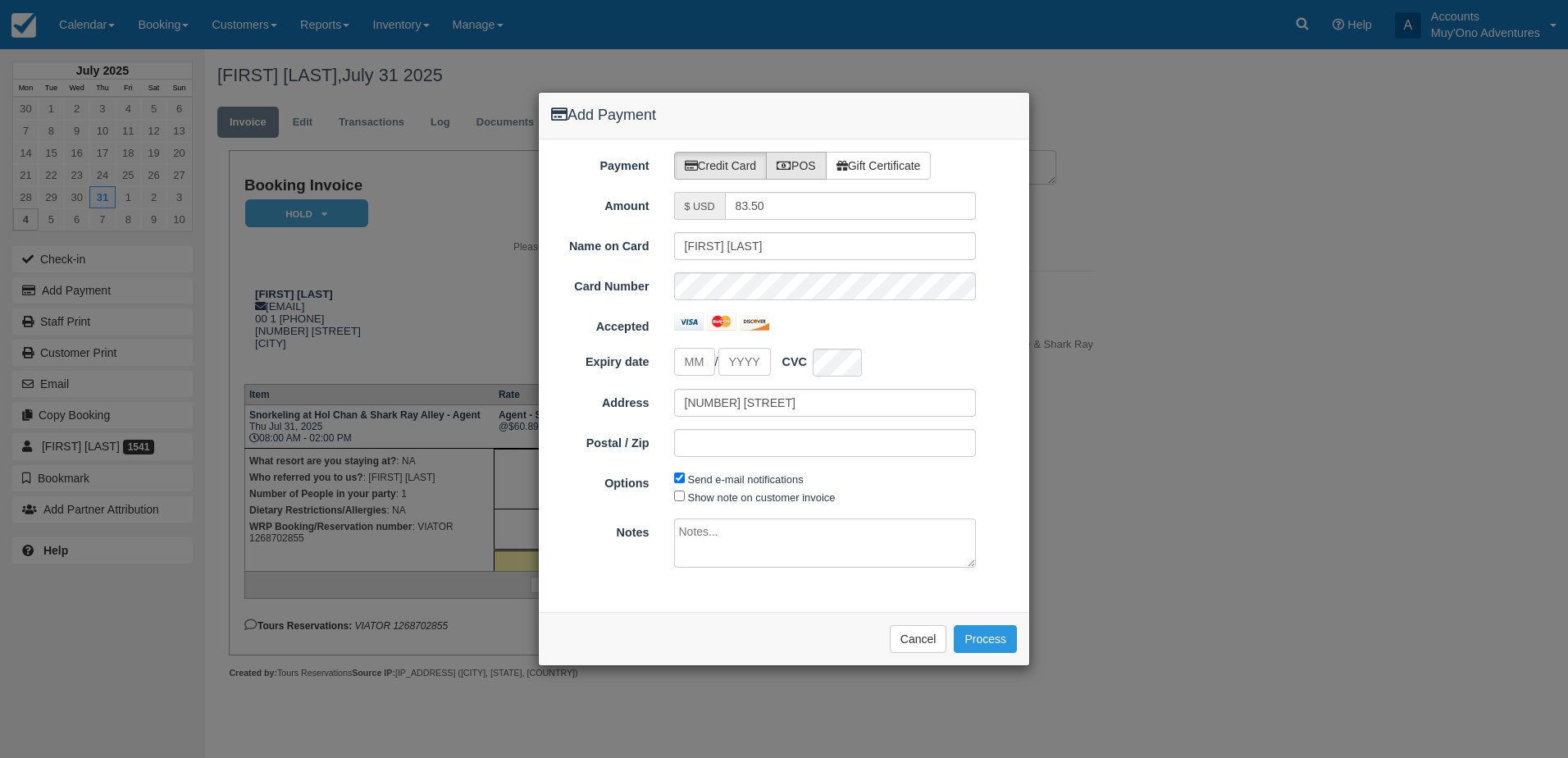 click on "POS" at bounding box center [796, 166] 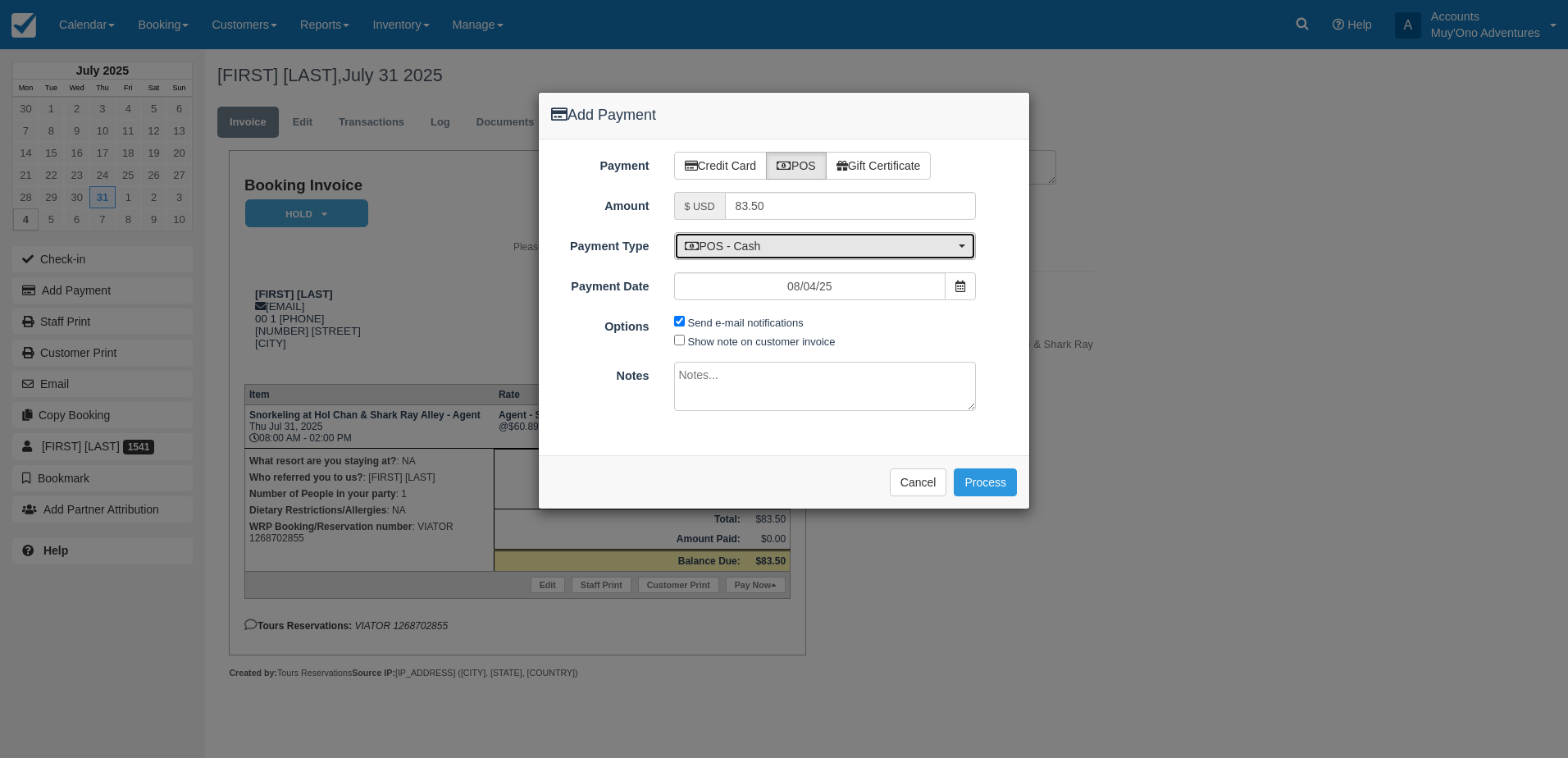 click at bounding box center [962, 246] 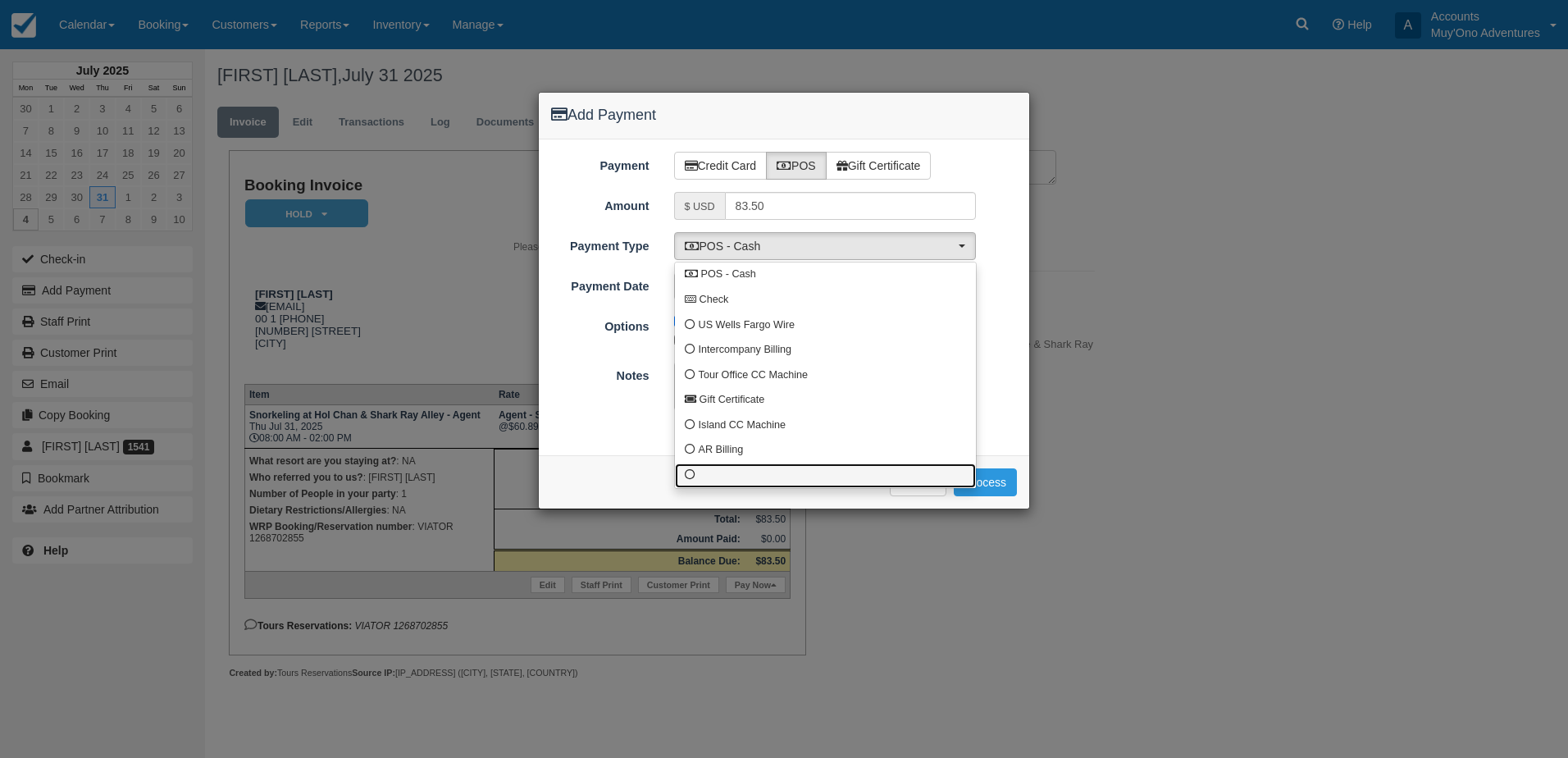 click at bounding box center (690, 475) 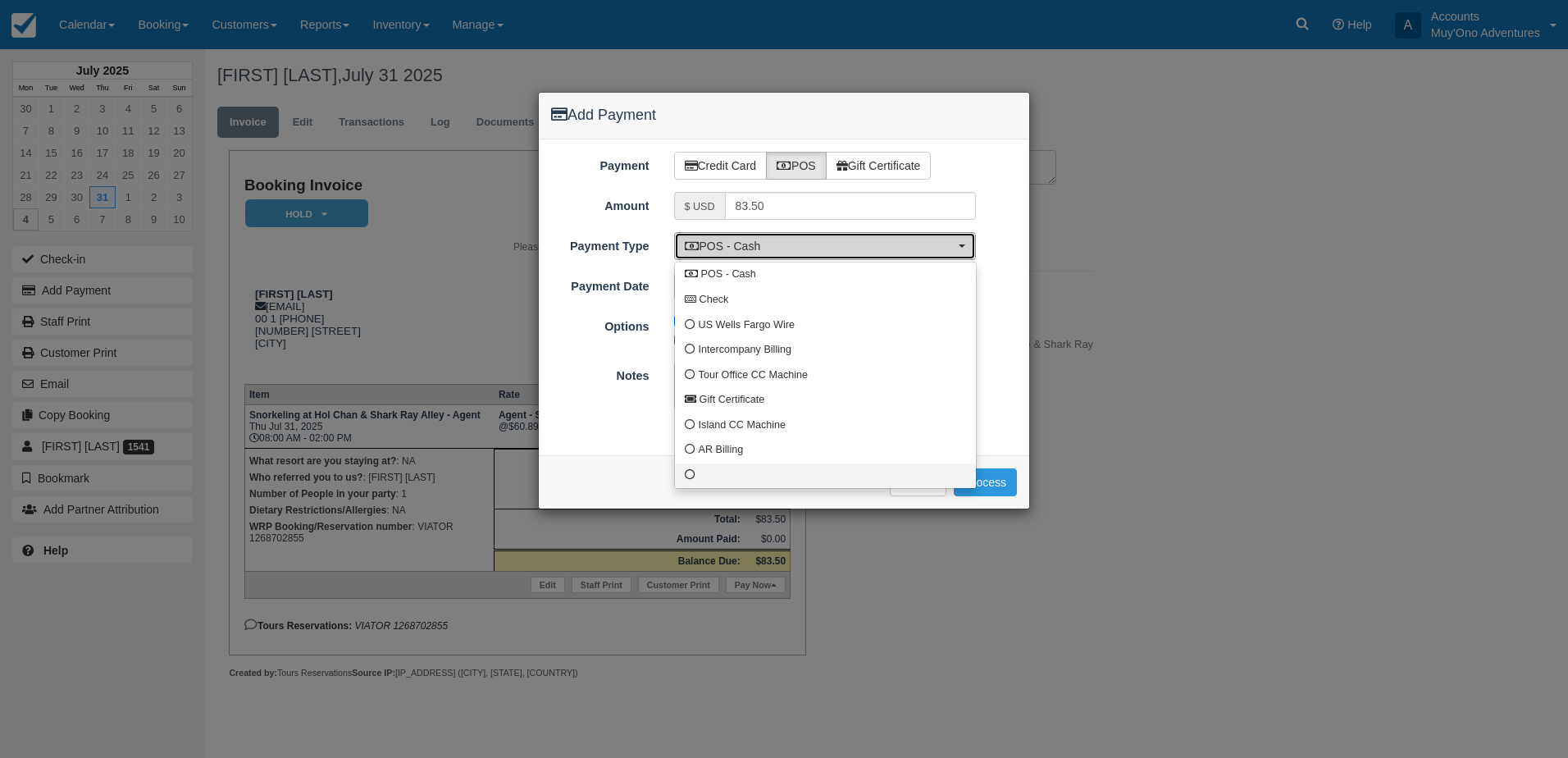 select on "custom10" 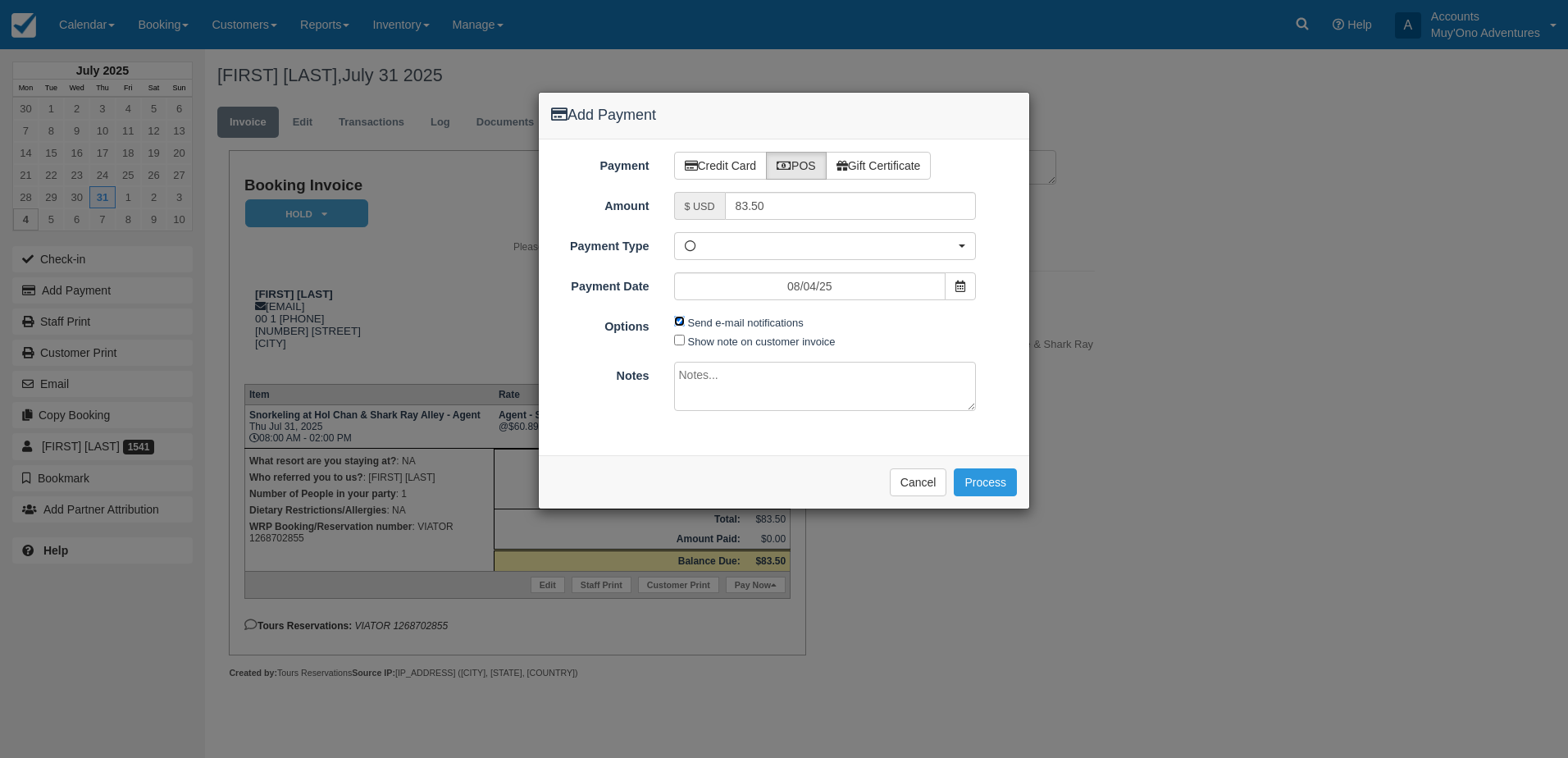drag, startPoint x: 678, startPoint y: 319, endPoint x: 694, endPoint y: 363, distance: 46.8188 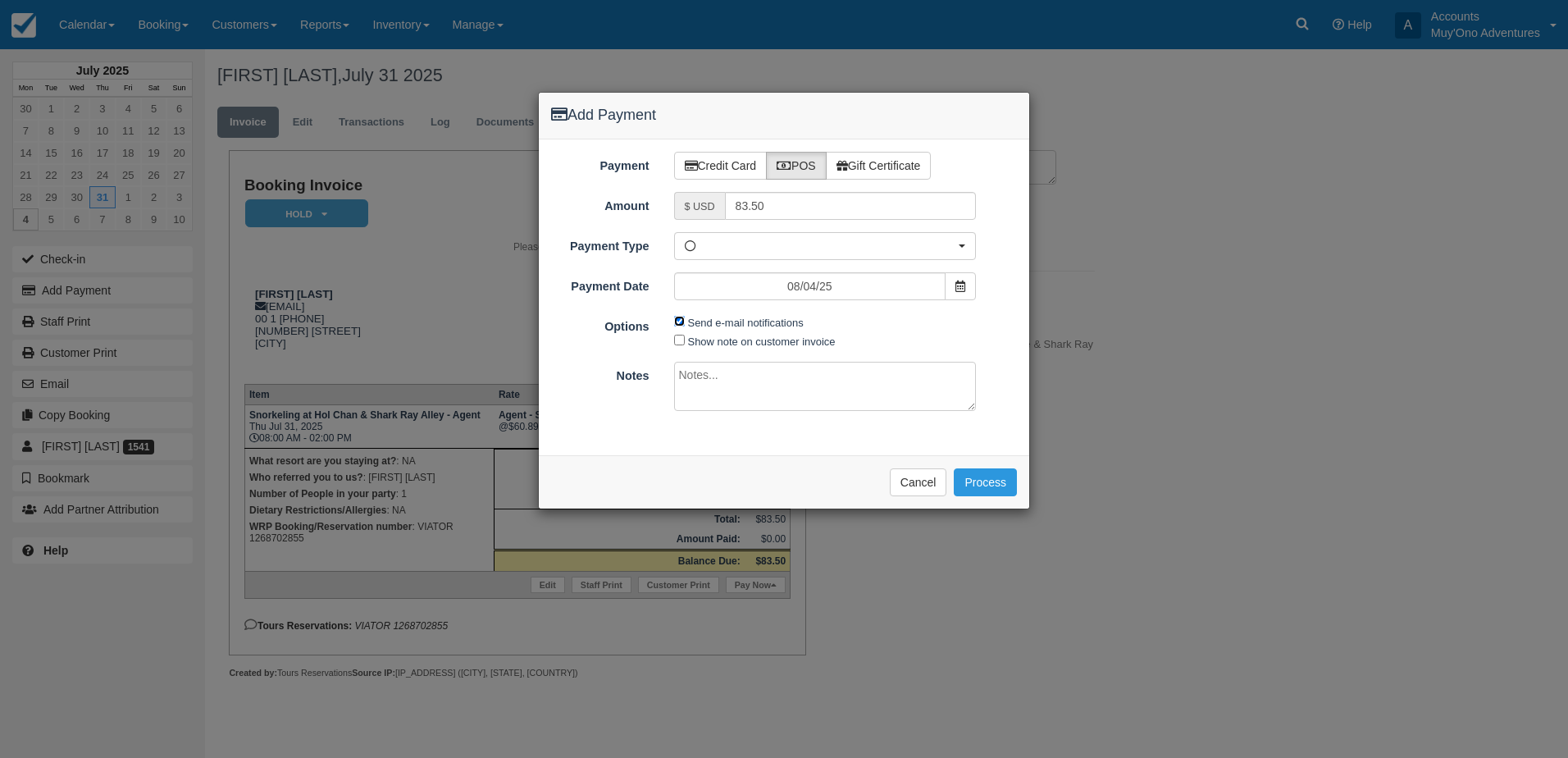 click on "Send e-mail notifications" at bounding box center [679, 321] 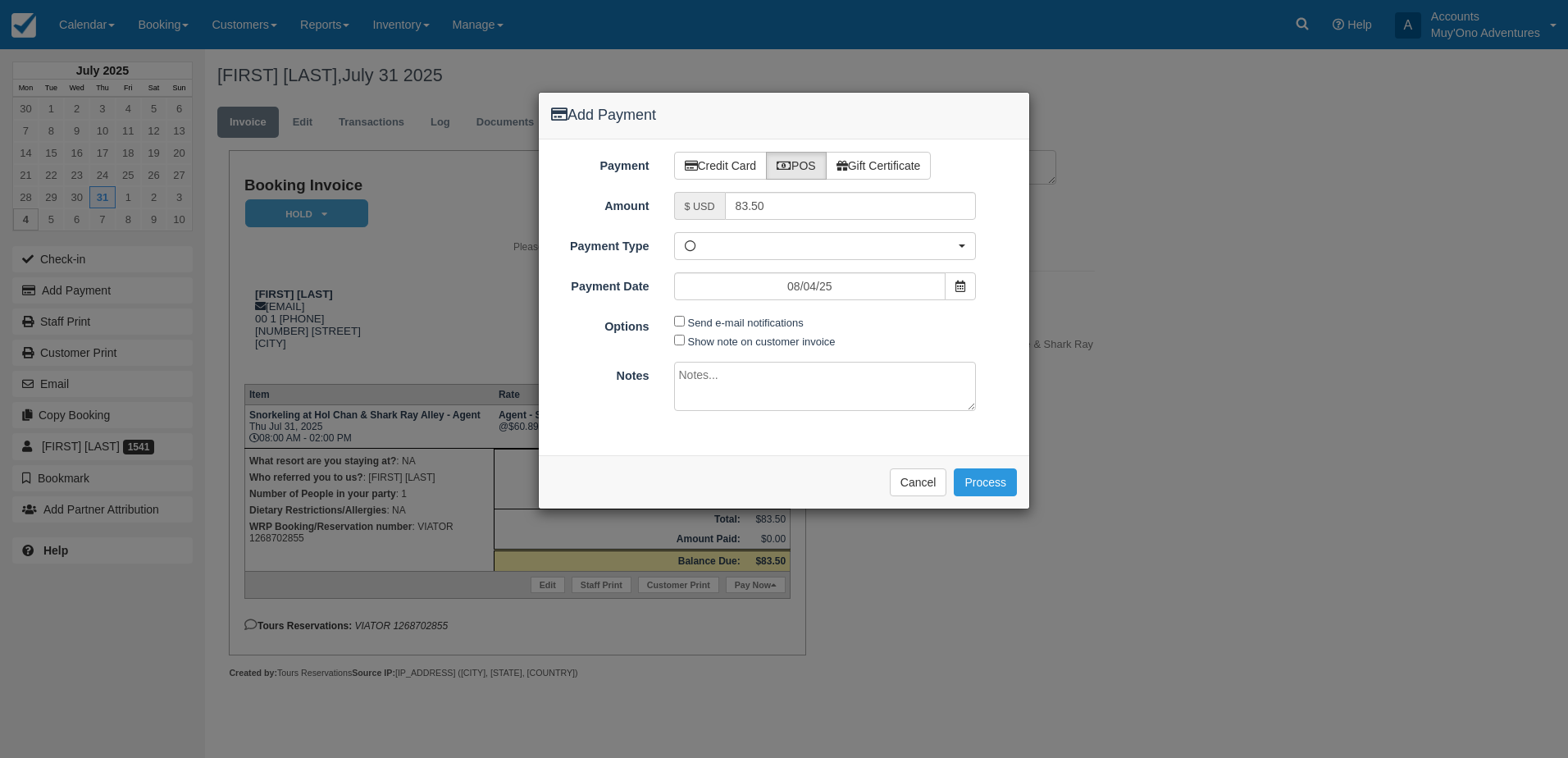 click at bounding box center (825, 386) 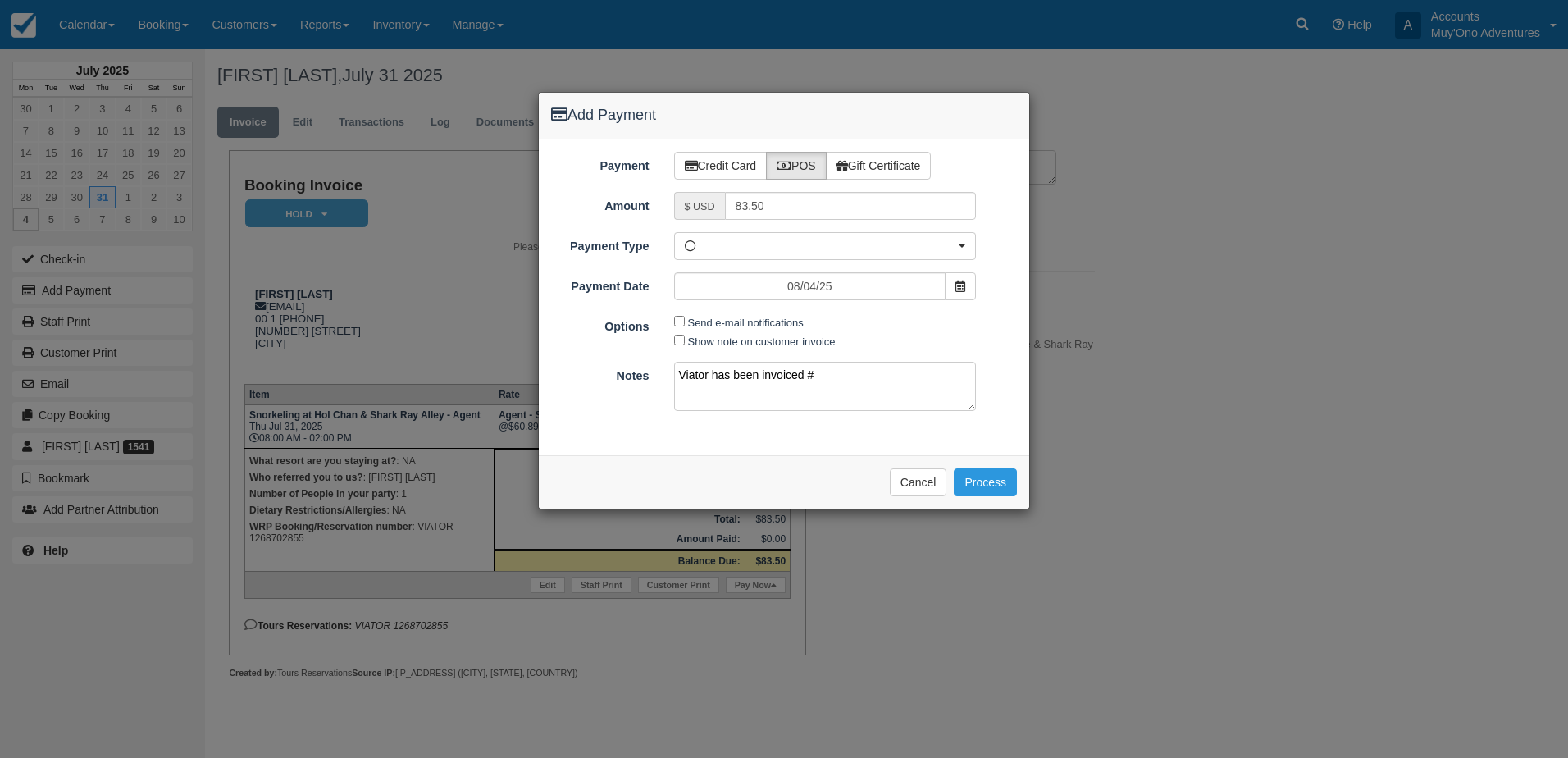 click on "Viator has been invoiced #" at bounding box center (825, 386) 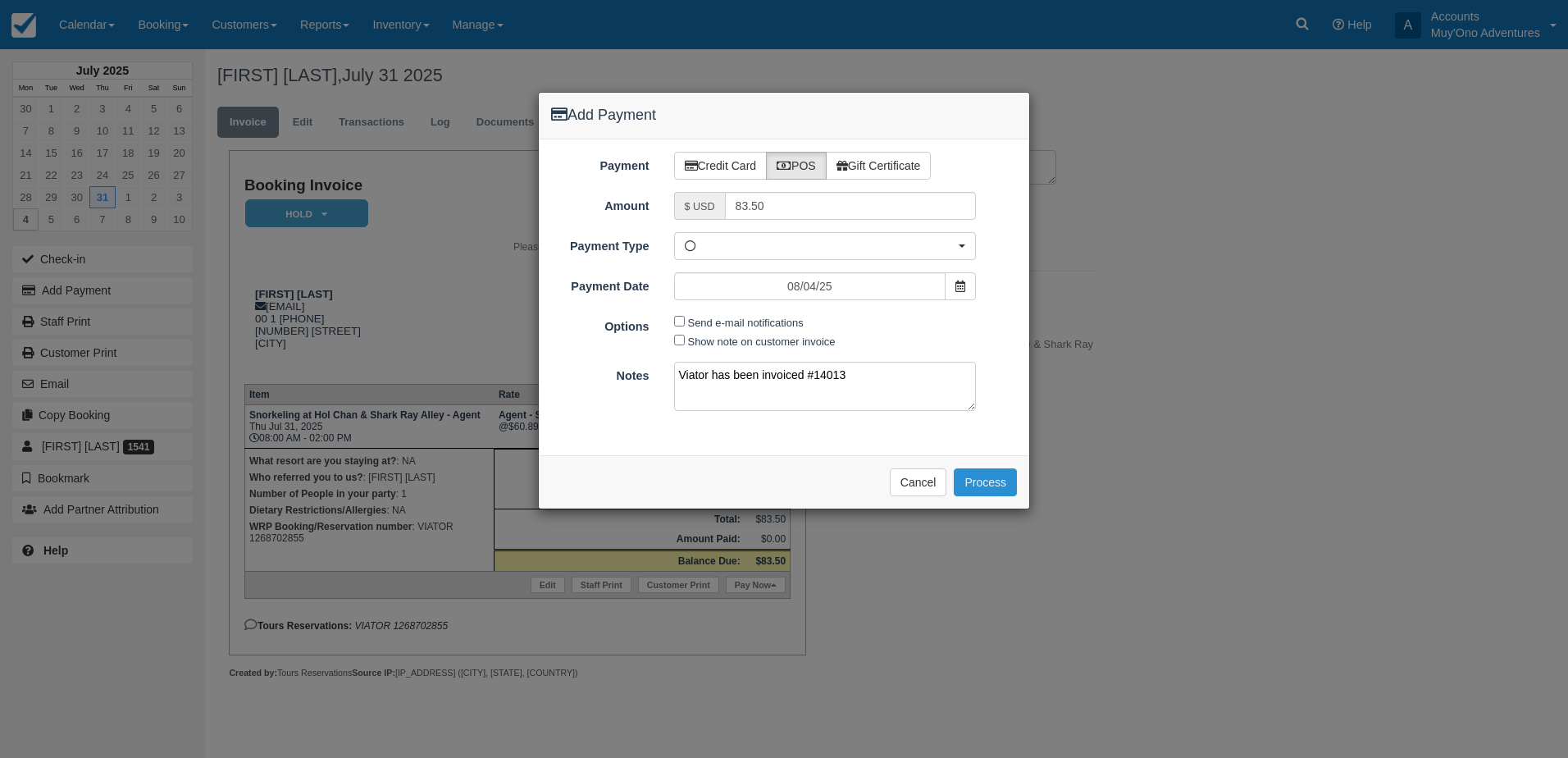 type on "Viator has been invoiced #14013" 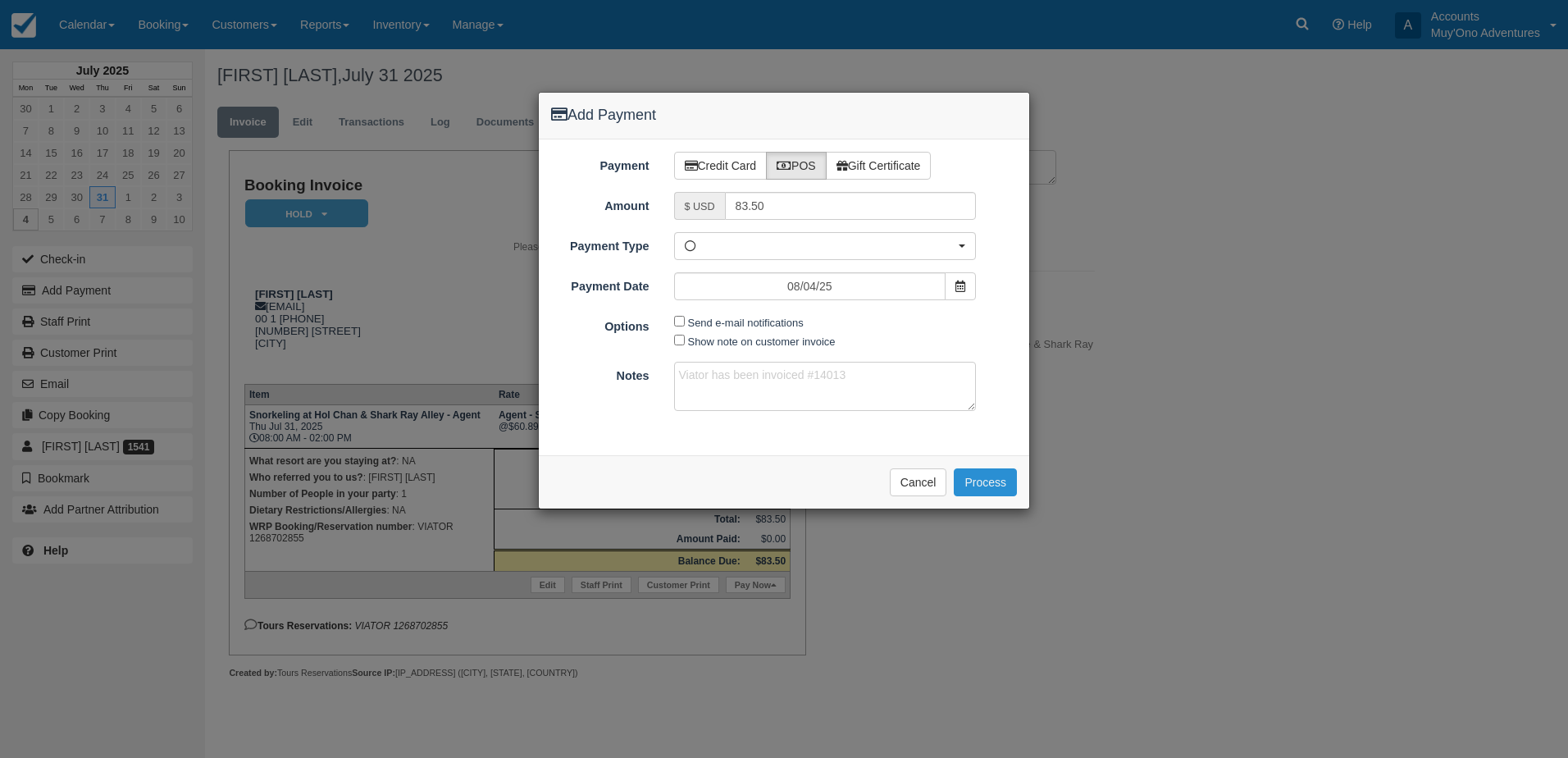 click on "Process" at bounding box center (985, 482) 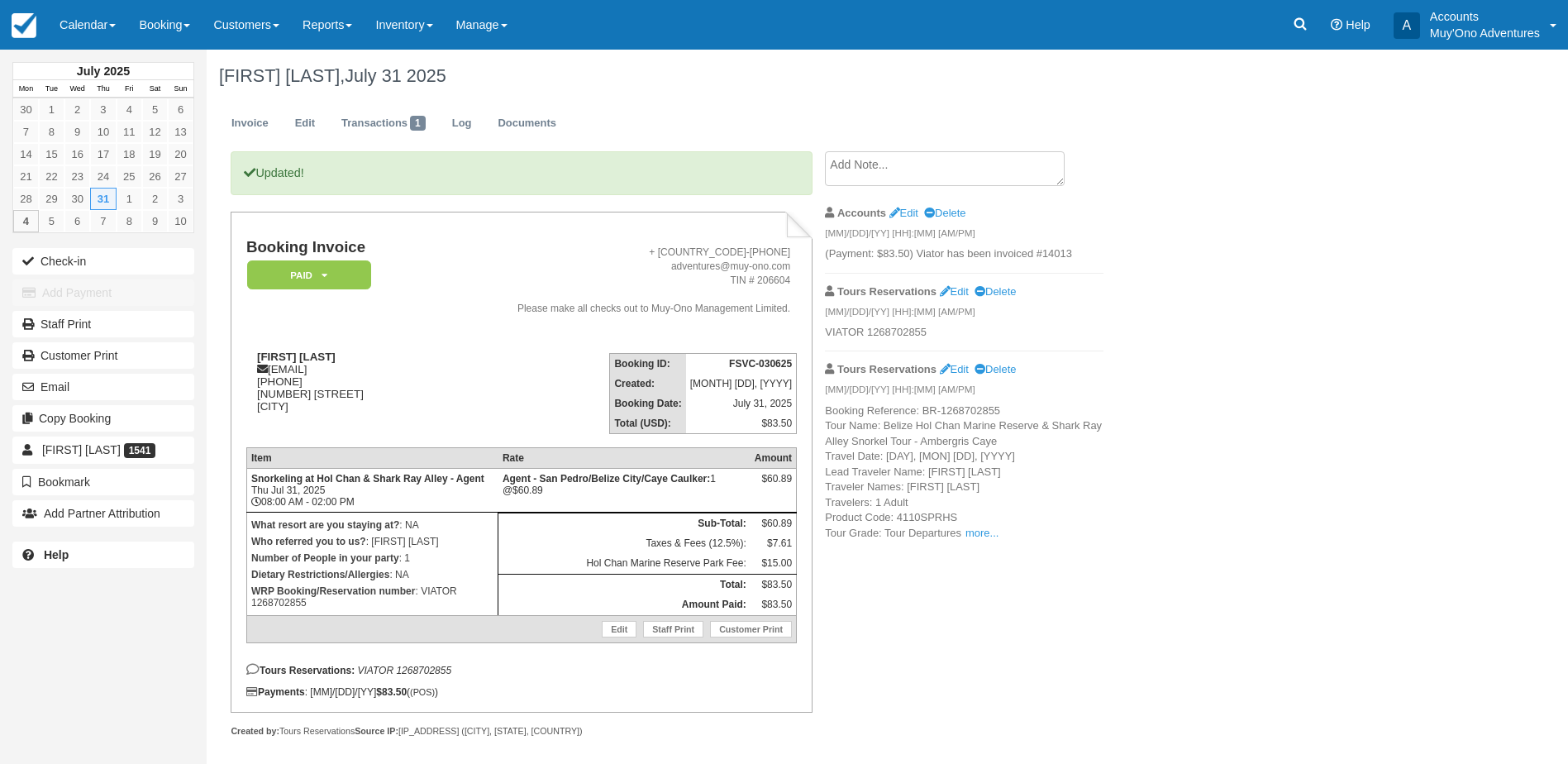 scroll, scrollTop: 0, scrollLeft: 0, axis: both 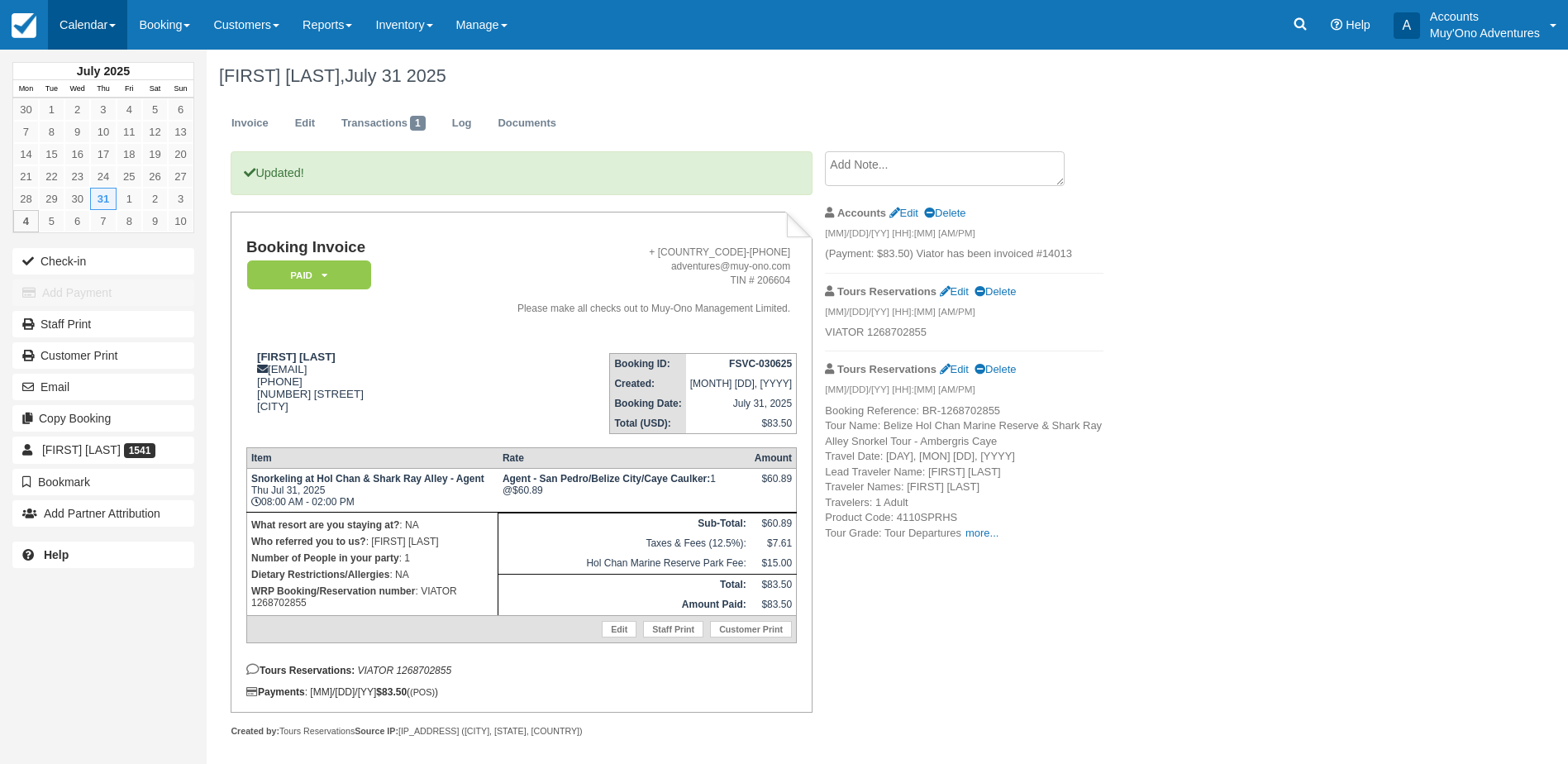 click on "Calendar" at bounding box center [88, 25] 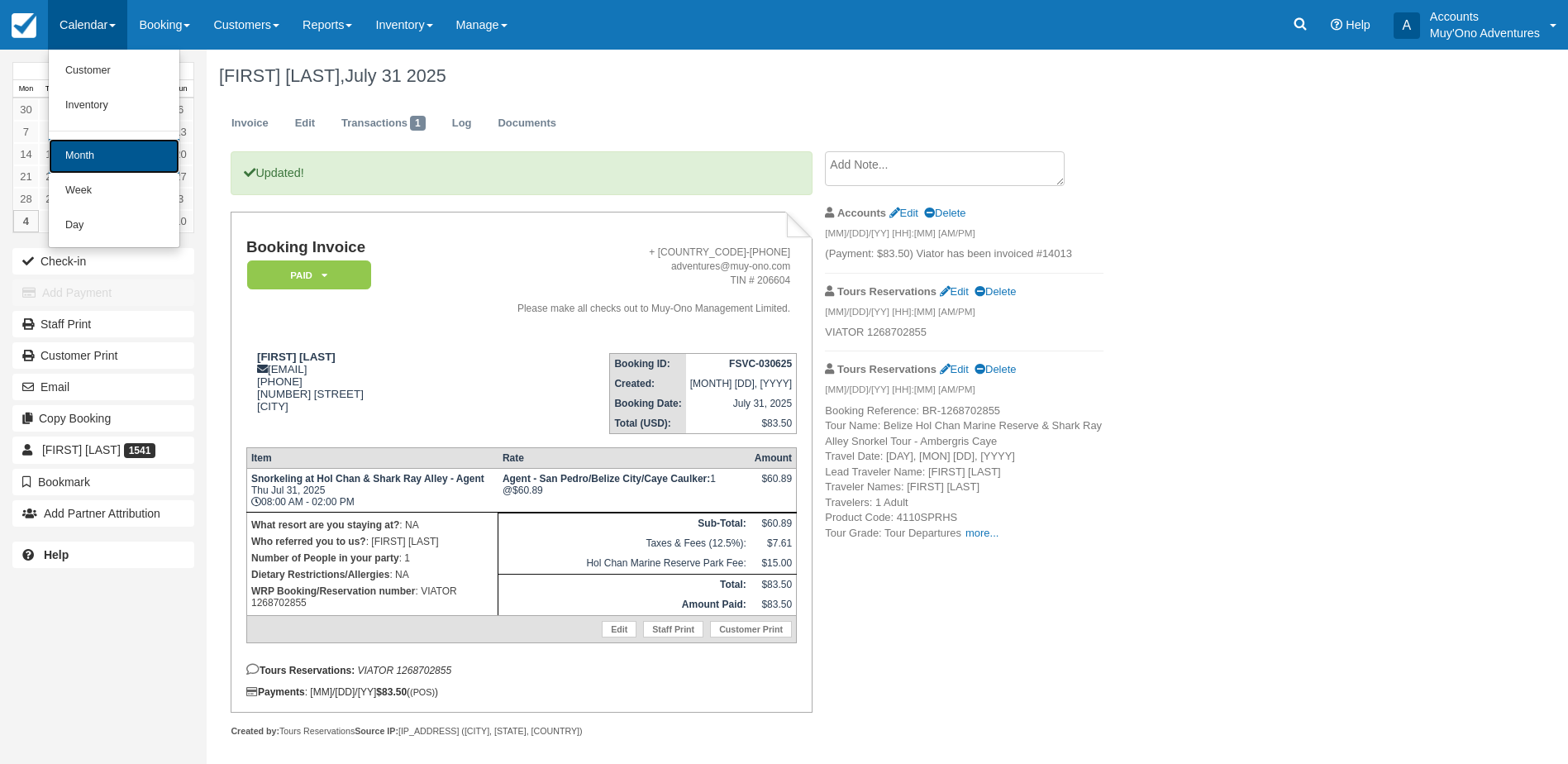 click on "Month" at bounding box center (114, 156) 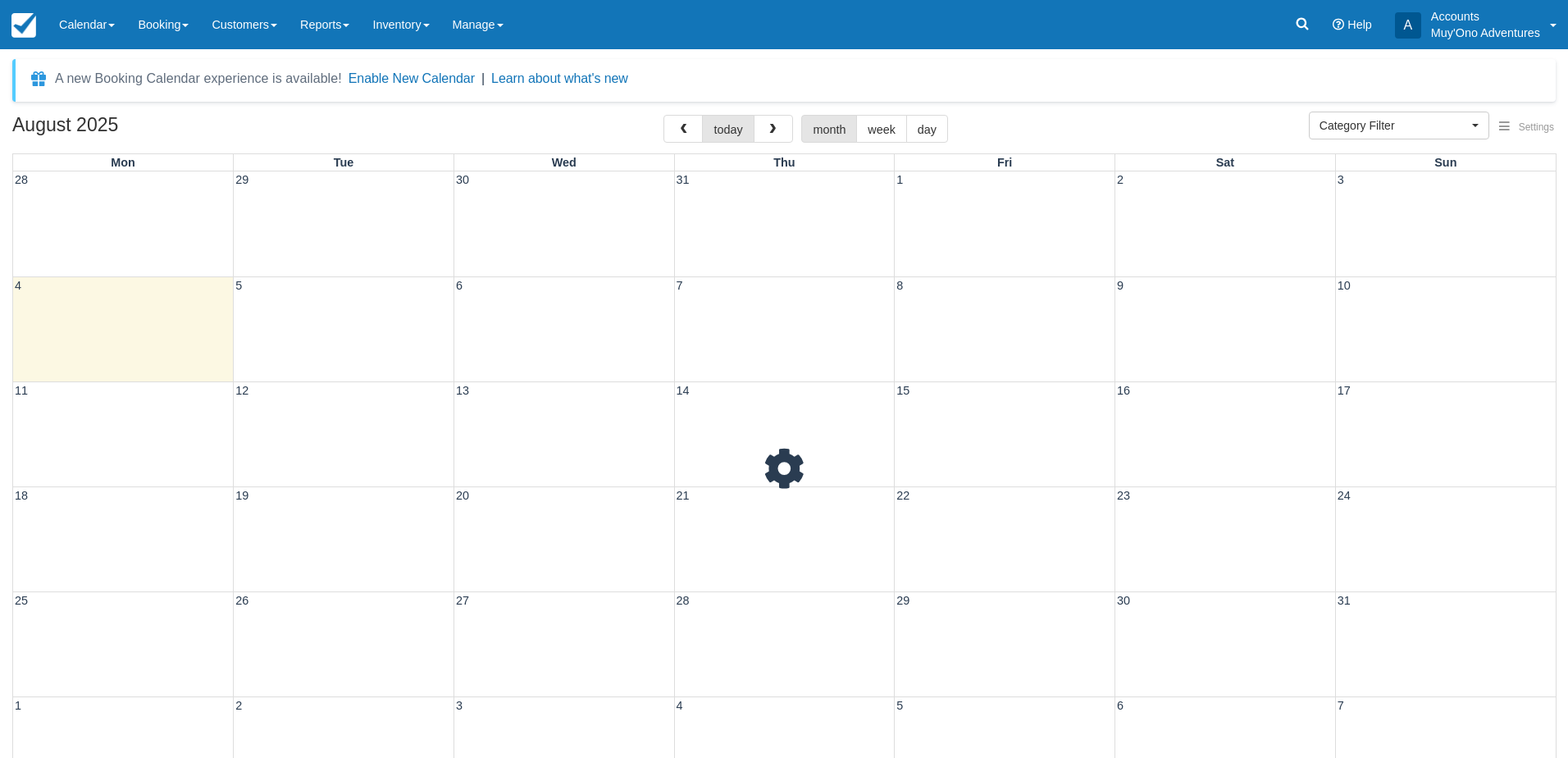 select 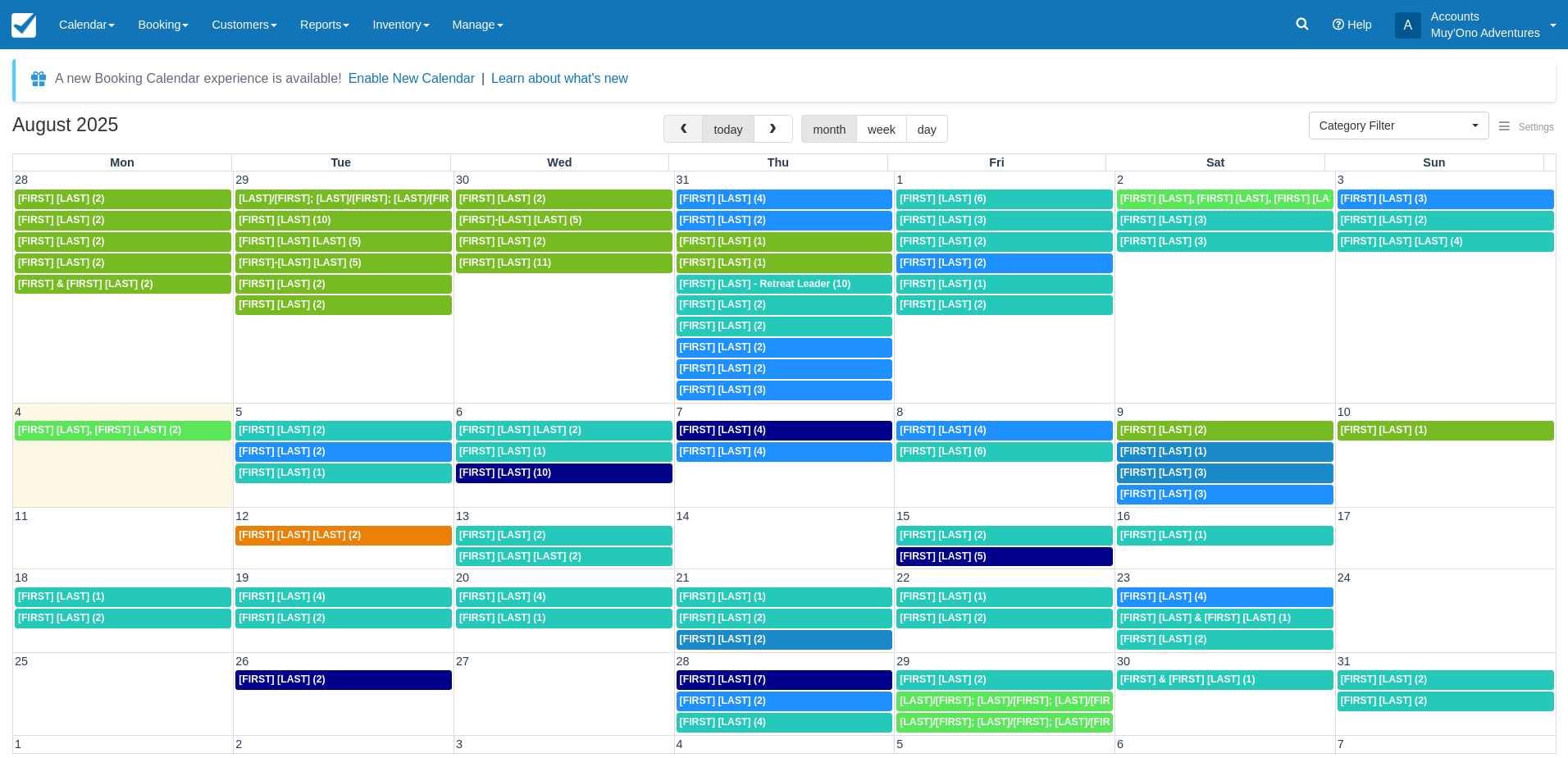 click at bounding box center (683, 130) 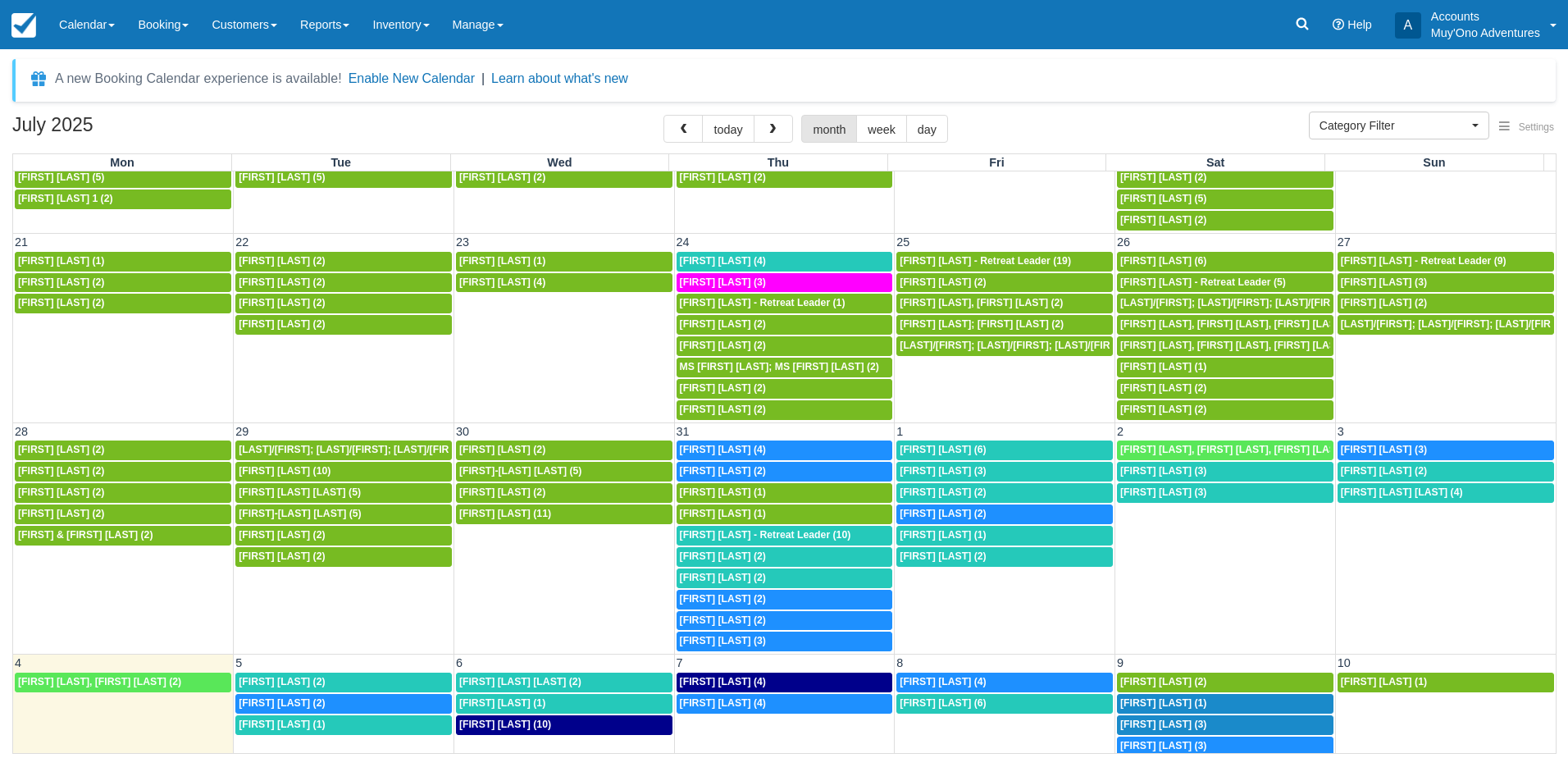 scroll, scrollTop: 596, scrollLeft: 0, axis: vertical 